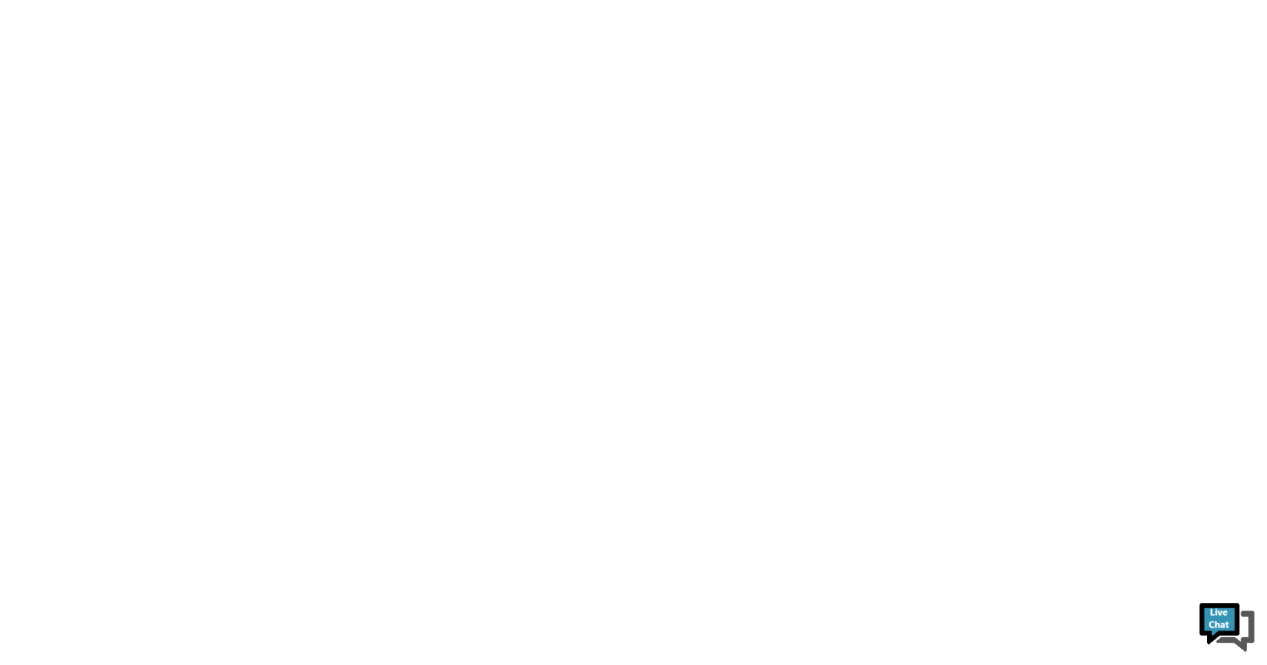 scroll, scrollTop: 0, scrollLeft: 0, axis: both 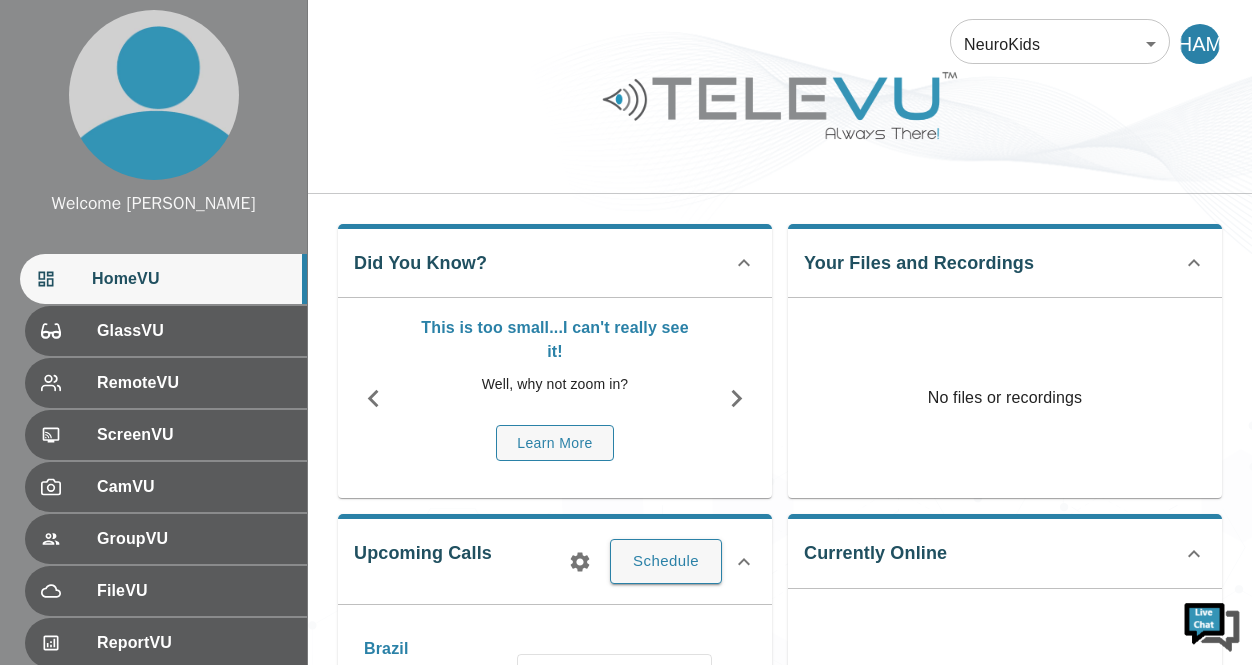 click on "Brazil Telementoring call Monday, June 30, 2025 at 08:30 AM Call Ended" at bounding box center [555, 672] 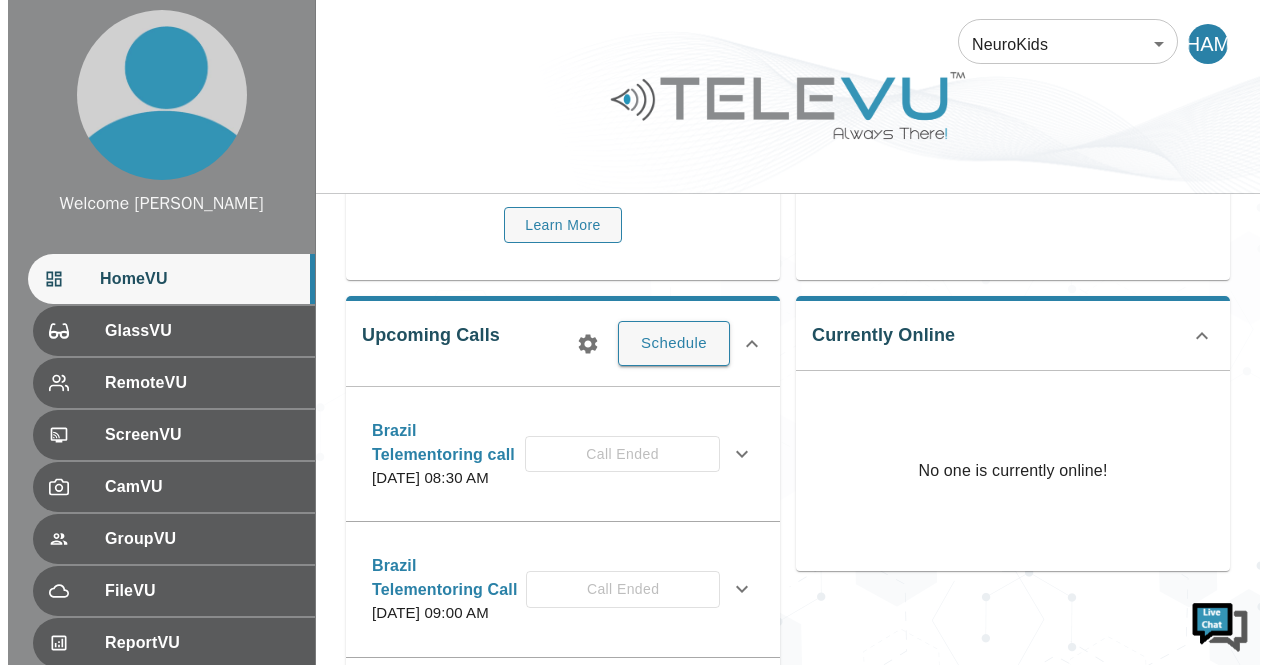 scroll, scrollTop: 213, scrollLeft: 0, axis: vertical 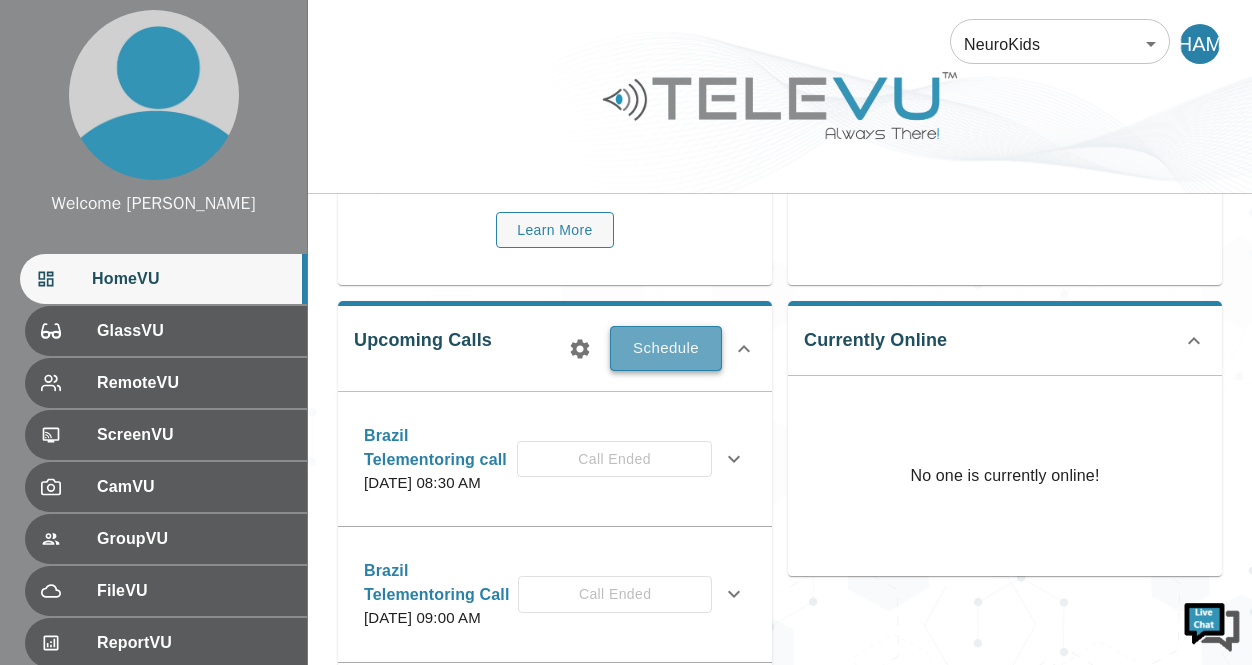 click on "Schedule" at bounding box center (666, 348) 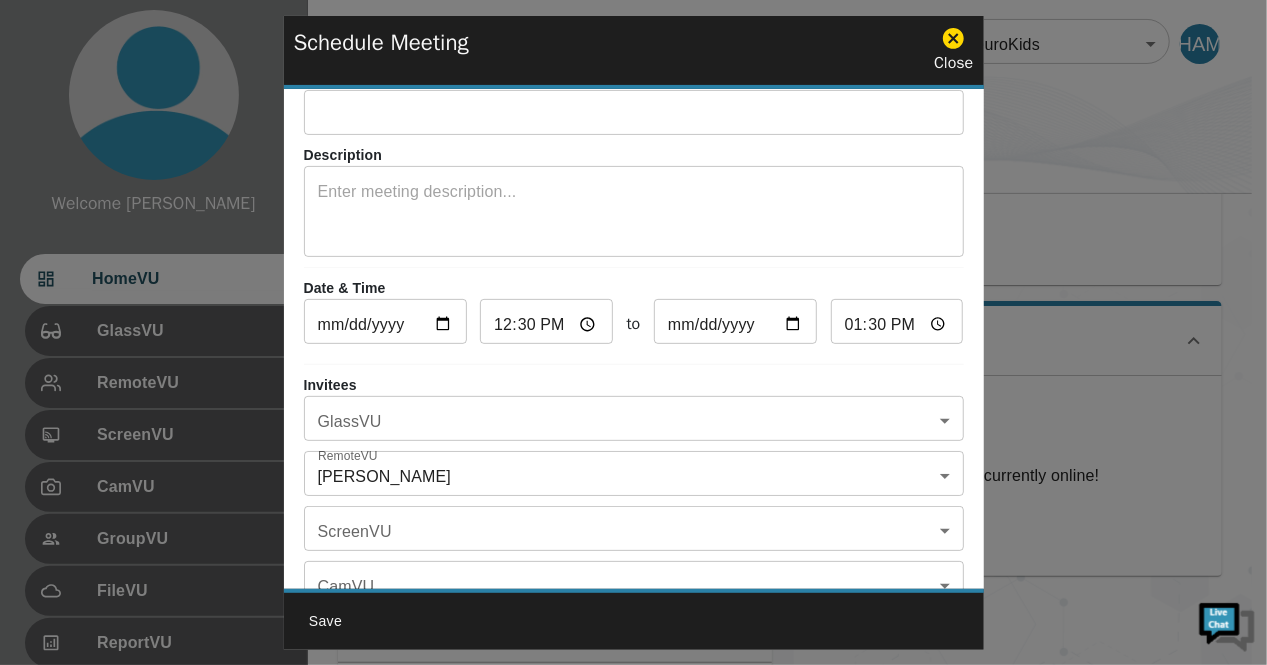 scroll, scrollTop: 42, scrollLeft: 0, axis: vertical 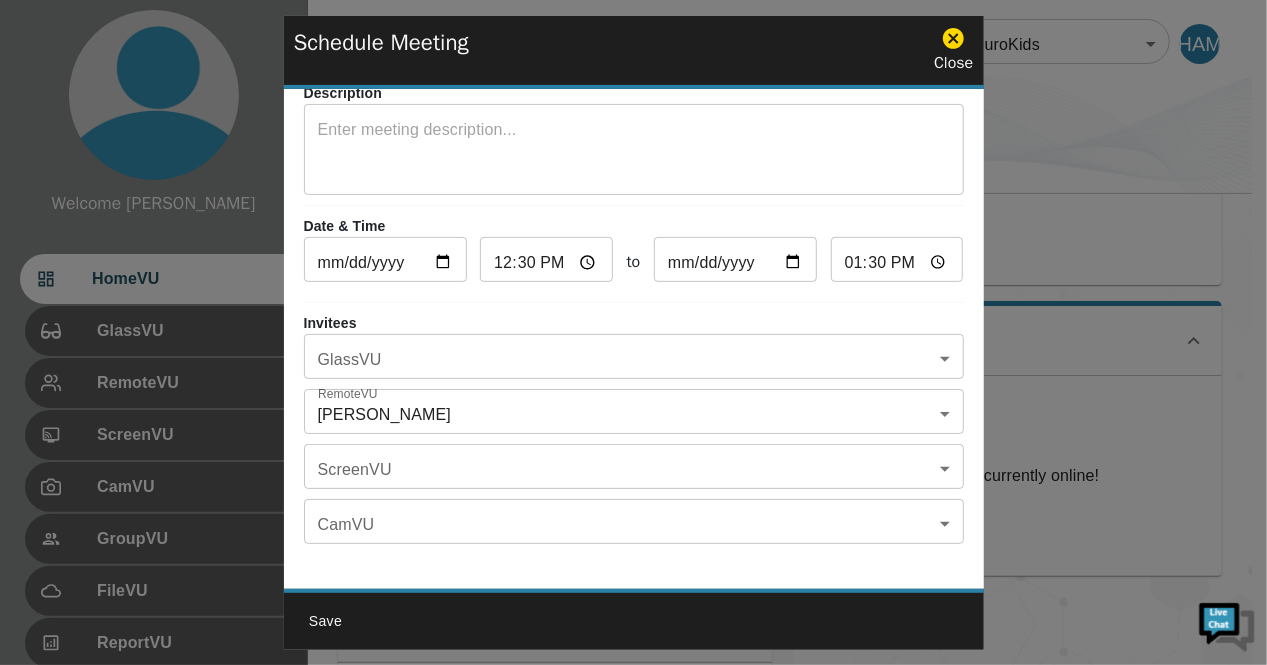 click on "Welcome   Harriet HomeVU GlassVU RemoteVU ScreenVU CamVU GroupVU FileVU ReportVU ChatVU Settings Logout ©  2025   TeleVU Innovation Ltd. All Rights Reserved NeuroKids 89 ​ HAM Did You Know? This is too small...I can't really see it! Well, why not zoom in? Learn More   Your Files and Recordings No files or recordings Upcoming Calls Schedule Brazil Telementoring call Monday, June 30, 2025 at 08:30 AM Call Ended Description Invitees GlassVU No GlassVU users were invited to this meeting! RemoteVU Alim Leung Derek Johnson Giselle Coelho, MD Giselle Coelho, MD Harriet Ayaro Mulondo Joanna Papadakis Matheus Vasconcelos Milton Nelci ScreenVU No ScreenVU users were invited to this meeting! CamVU No CamVU users were invited to this meeting! Edit Cancel Print Brazil Telementoring Call Friday, June 20, 2025 at 09:00 AM Call Ended Description Invitees GlassVU No GlassVU users were invited to this meeting! RemoteVU Alim Leung Derek Johnson Giselle Coelho, MD Giselle Coelho, MD Harriet Ayaro Mulondo Joanna Papadakis Edit" at bounding box center [633, 567] 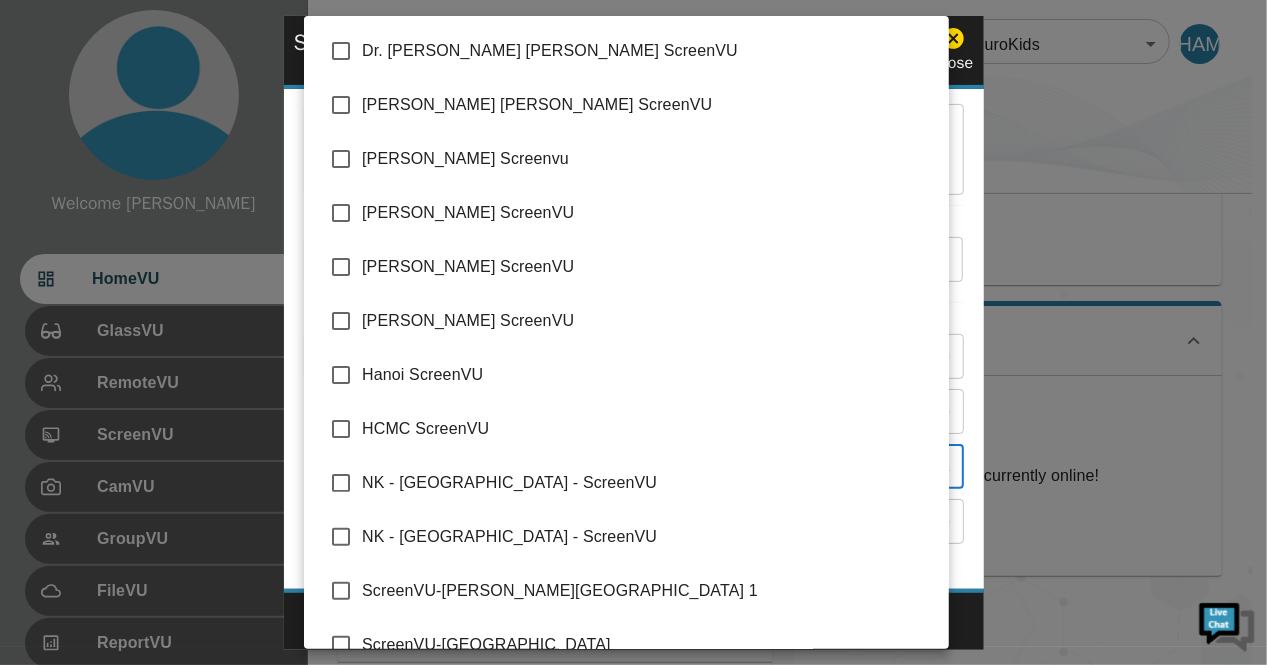 click at bounding box center [633, 332] 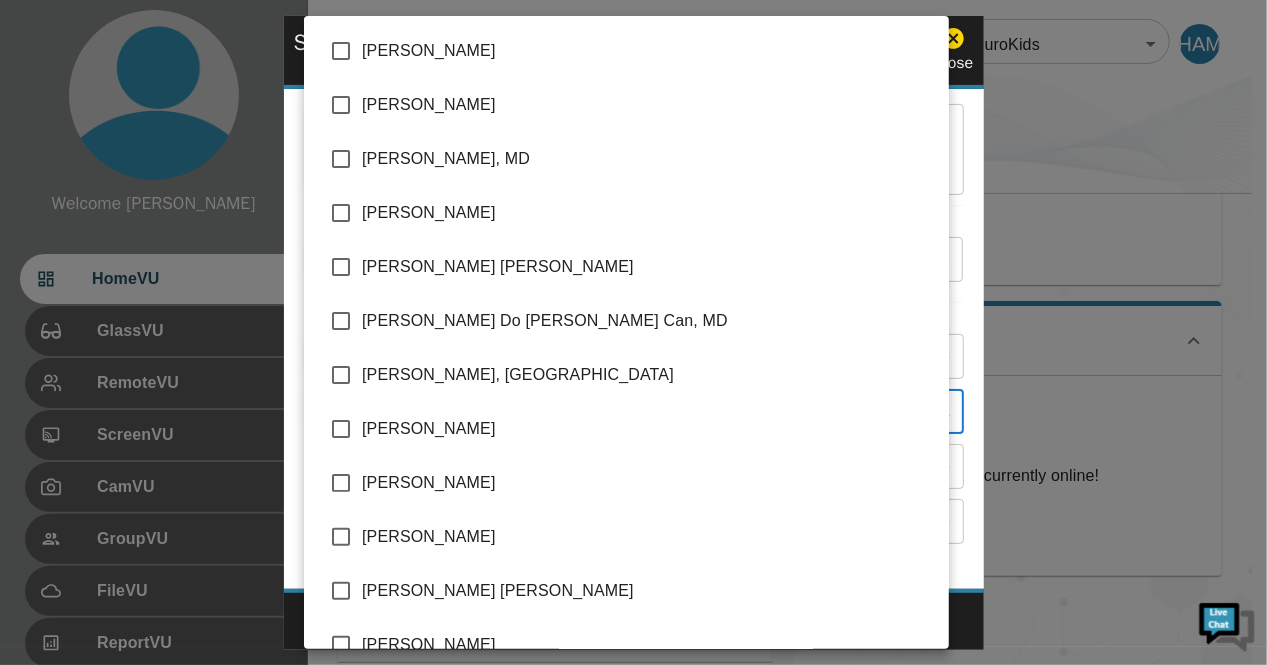 click on "Welcome   Harriet HomeVU GlassVU RemoteVU ScreenVU CamVU GroupVU FileVU ReportVU ChatVU Settings Logout ©  2025   TeleVU Innovation Ltd. All Rights Reserved NeuroKids 89 ​ HAM Did You Know? This is too small...I can't really see it! Well, why not zoom in? Learn More   Your Files and Recordings No files or recordings Upcoming Calls Schedule Brazil Telementoring call Monday, June 30, 2025 at 08:30 AM Call Ended Description Invitees GlassVU No GlassVU users were invited to this meeting! RemoteVU Alim Leung Derek Johnson Giselle Coelho, MD Giselle Coelho, MD Harriet Ayaro Mulondo Joanna Papadakis Matheus Vasconcelos Milton Nelci ScreenVU No ScreenVU users were invited to this meeting! CamVU No CamVU users were invited to this meeting! Edit Cancel Print Brazil Telementoring Call Friday, June 20, 2025 at 09:00 AM Call Ended Description Invitees GlassVU No GlassVU users were invited to this meeting! RemoteVU Alim Leung Derek Johnson Giselle Coelho, MD Giselle Coelho, MD Harriet Ayaro Mulondo Joanna Papadakis Edit" at bounding box center [633, 567] 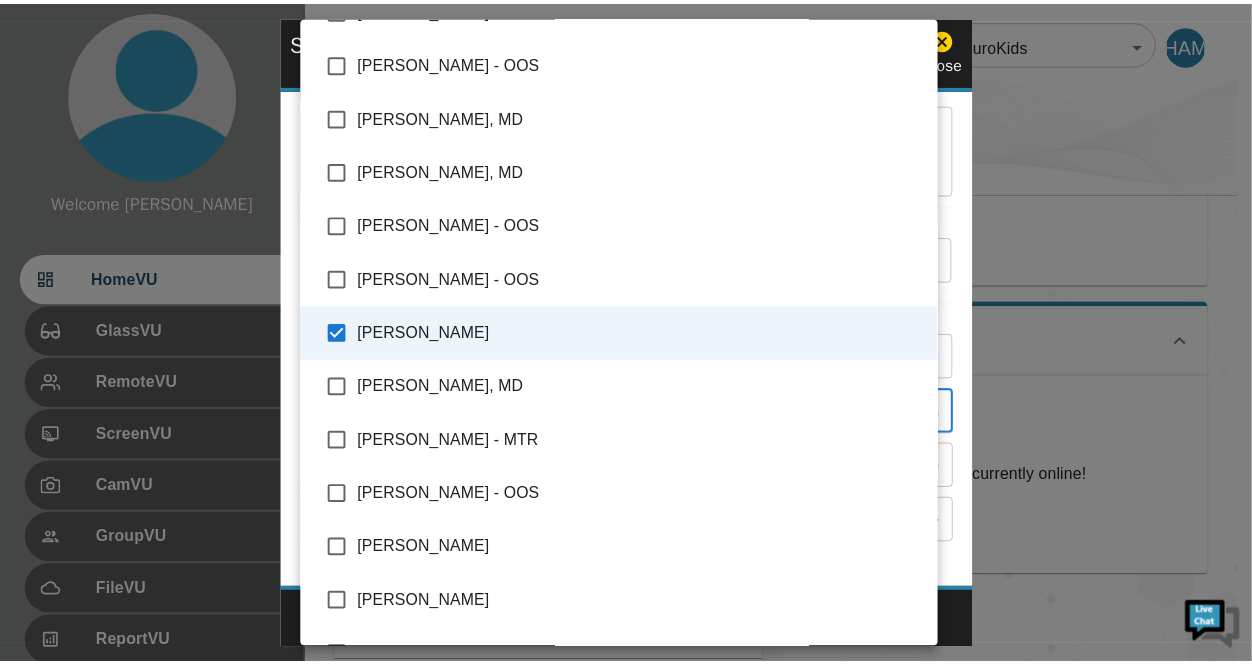 scroll, scrollTop: 1298, scrollLeft: 0, axis: vertical 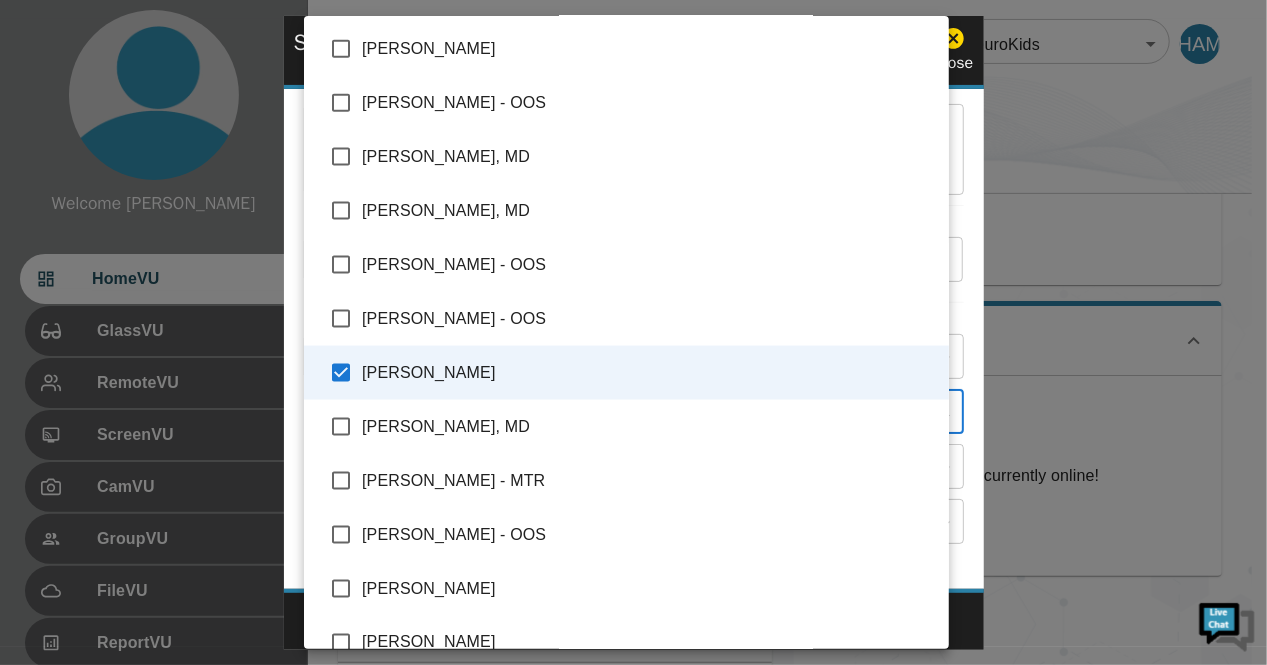 click at bounding box center [633, 332] 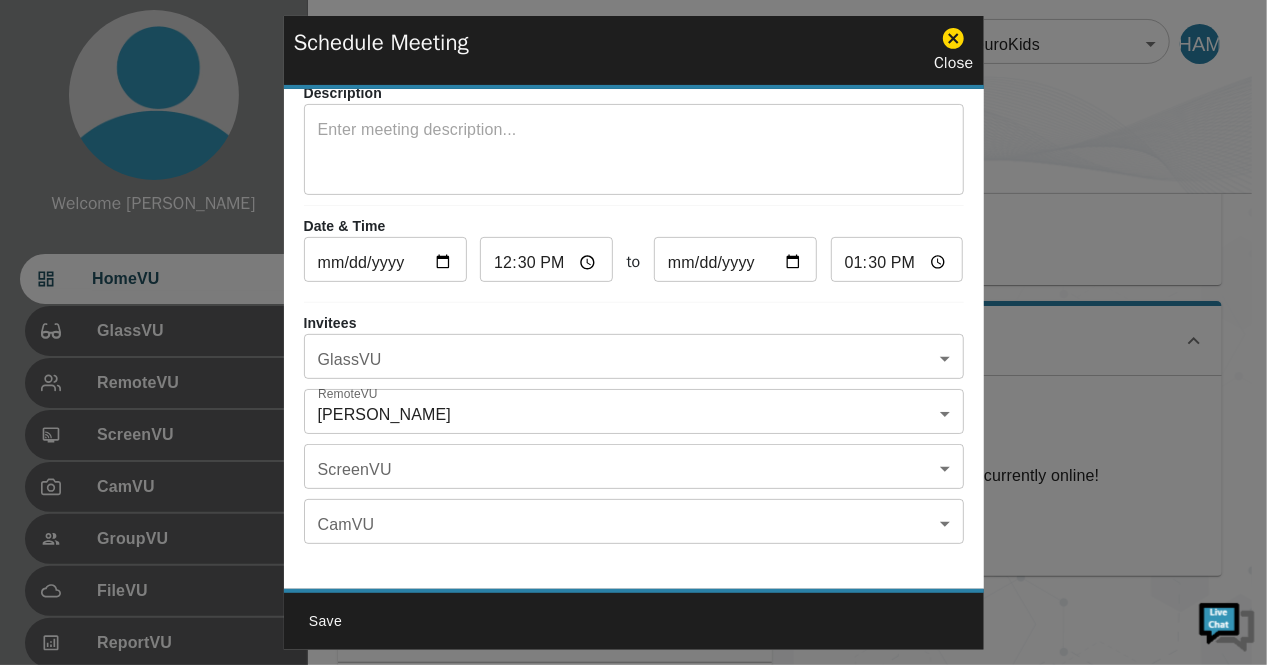 click 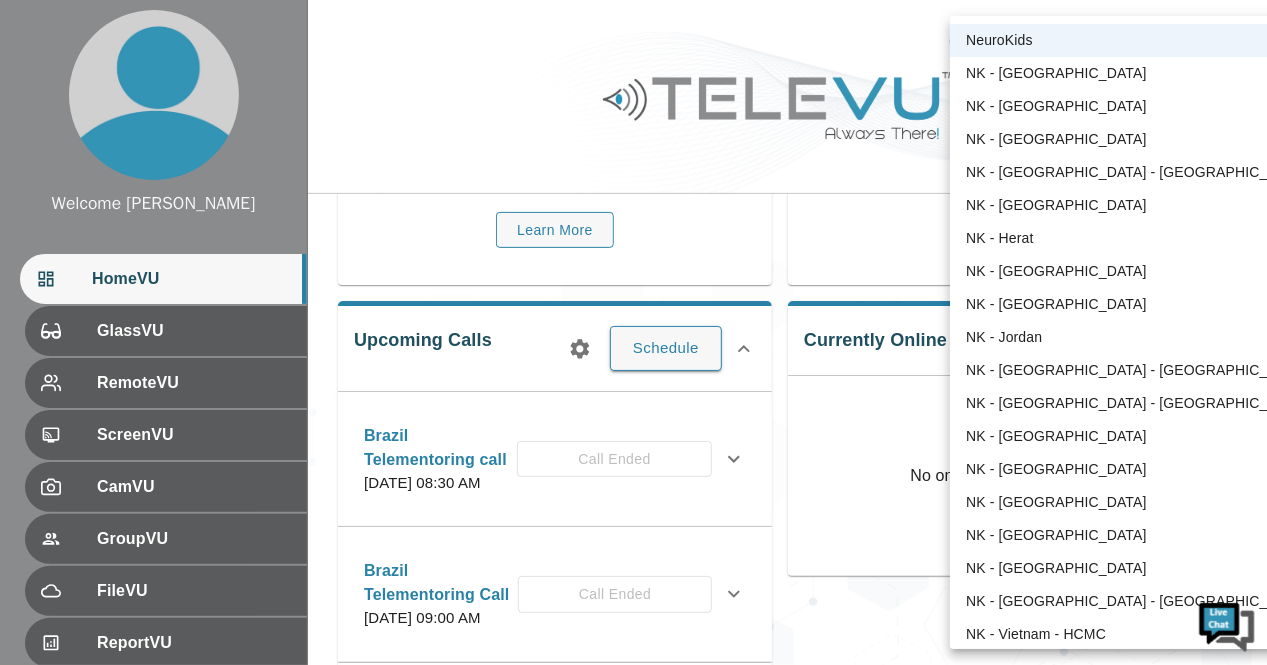 click on "Welcome   Harriet HomeVU GlassVU RemoteVU ScreenVU CamVU GroupVU FileVU ReportVU ChatVU Settings Logout ©  2025   TeleVU Innovation Ltd. All Rights Reserved NeuroKids 89 ​ HAM Did You Know? This is too small...I can't really see it! Well, why not zoom in? Learn More   Your Files and Recordings No files or recordings Upcoming Calls Schedule Brazil Telementoring call Monday, June 30, 2025 at 08:30 AM Call Ended Description Invitees GlassVU No GlassVU users were invited to this meeting! RemoteVU Alim Leung Derek Johnson Giselle Coelho, MD Giselle Coelho, MD Harriet Ayaro Mulondo Joanna Papadakis Matheus Vasconcelos Milton Nelci ScreenVU No ScreenVU users were invited to this meeting! CamVU No CamVU users were invited to this meeting! Edit Cancel Print Brazil Telementoring Call Friday, June 20, 2025 at 09:00 AM Call Ended Description Invitees GlassVU No GlassVU users were invited to this meeting! RemoteVU Alim Leung Derek Johnson Giselle Coelho, MD Giselle Coelho, MD Harriet Ayaro Mulondo Joanna Papadakis Edit" at bounding box center [633, 567] 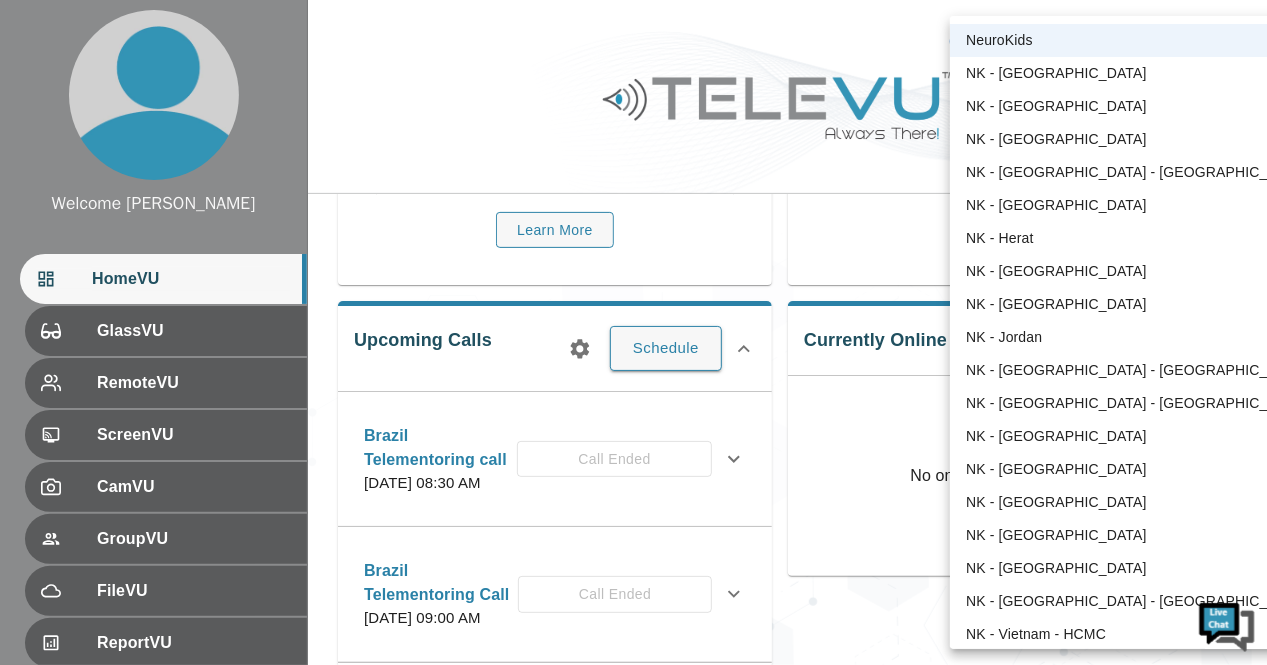 drag, startPoint x: 1157, startPoint y: 149, endPoint x: 753, endPoint y: 159, distance: 404.12375 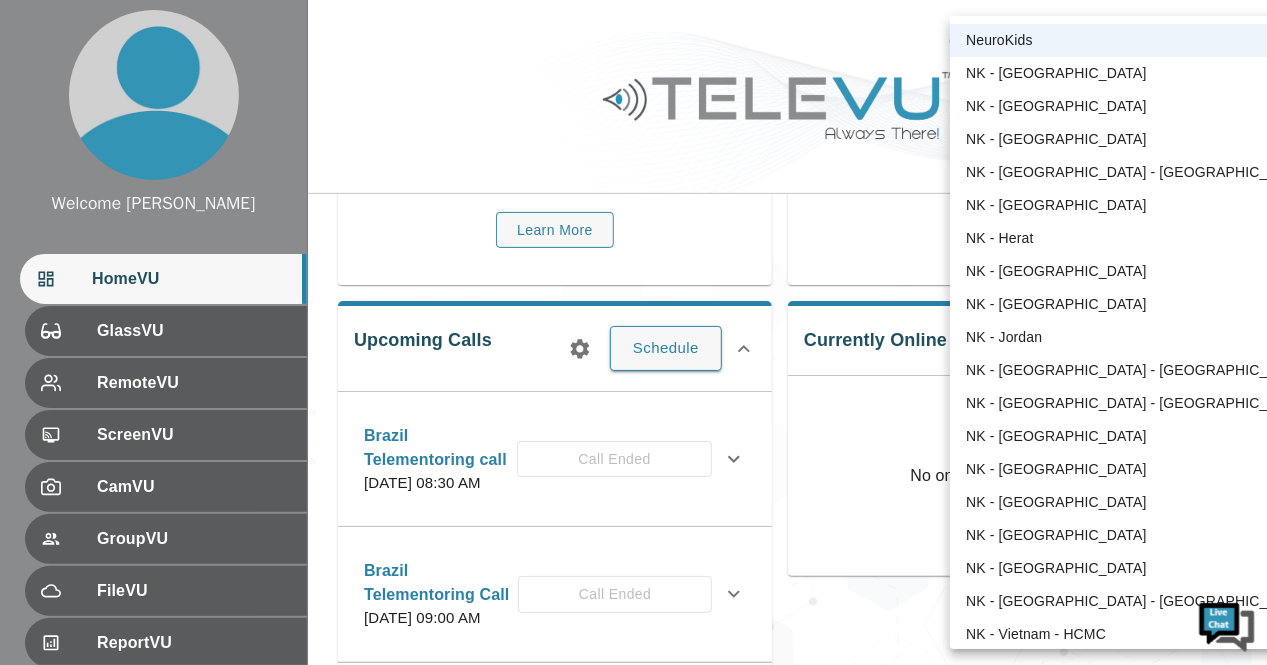 click on "Welcome   Harriet HomeVU GlassVU RemoteVU ScreenVU CamVU GroupVU FileVU ReportVU ChatVU Settings Logout ©  2025   TeleVU Innovation Ltd. All Rights Reserved NeuroKids 89 ​ HAM Did You Know? This is too small...I can't really see it! Well, why not zoom in? Learn More   Your Files and Recordings No files or recordings Upcoming Calls Schedule Brazil Telementoring call Monday, June 30, 2025 at 08:30 AM Call Ended Description Invitees GlassVU No GlassVU users were invited to this meeting! RemoteVU Alim Leung Derek Johnson Giselle Coelho, MD Giselle Coelho, MD Harriet Ayaro Mulondo Joanna Papadakis Matheus Vasconcelos Milton Nelci ScreenVU No ScreenVU users were invited to this meeting! CamVU No CamVU users were invited to this meeting! Edit Cancel Print Brazil Telementoring Call Friday, June 20, 2025 at 09:00 AM Call Ended Description Invitees GlassVU No GlassVU users were invited to this meeting! RemoteVU Alim Leung Derek Johnson Giselle Coelho, MD Giselle Coelho, MD Harriet Ayaro Mulondo Joanna Papadakis Edit" at bounding box center [633, 567] 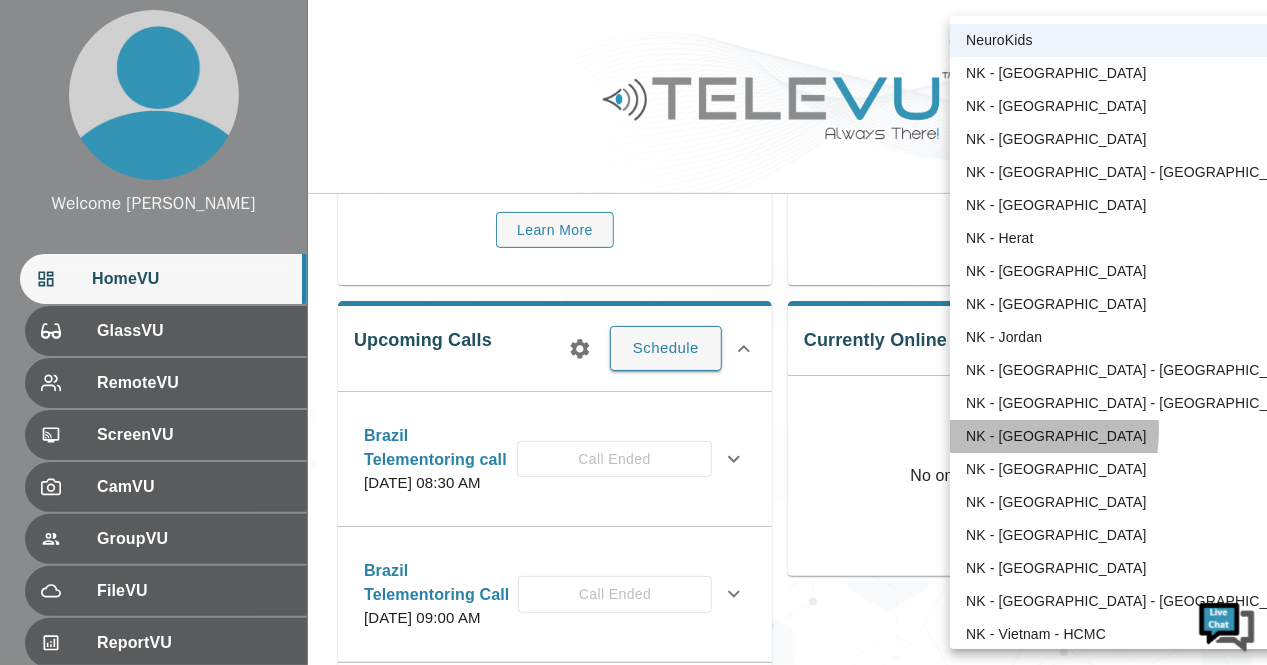 click on "NK - Liberia" at bounding box center [1136, 436] 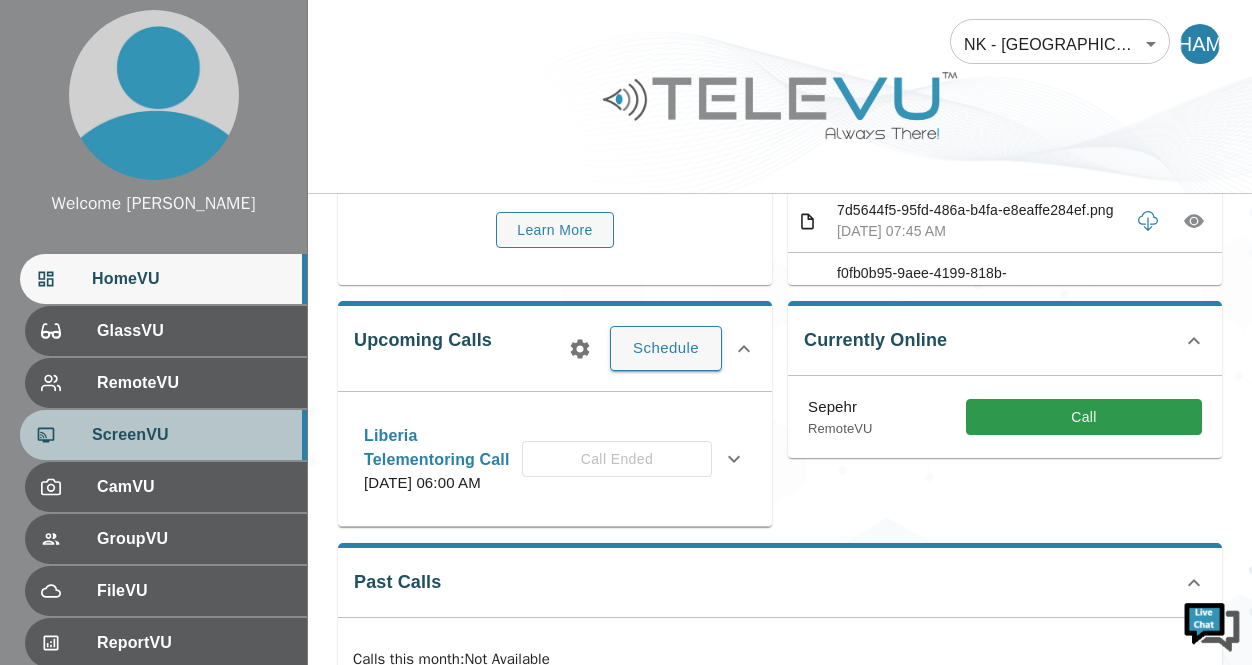 click on "ScreenVU" at bounding box center [191, 435] 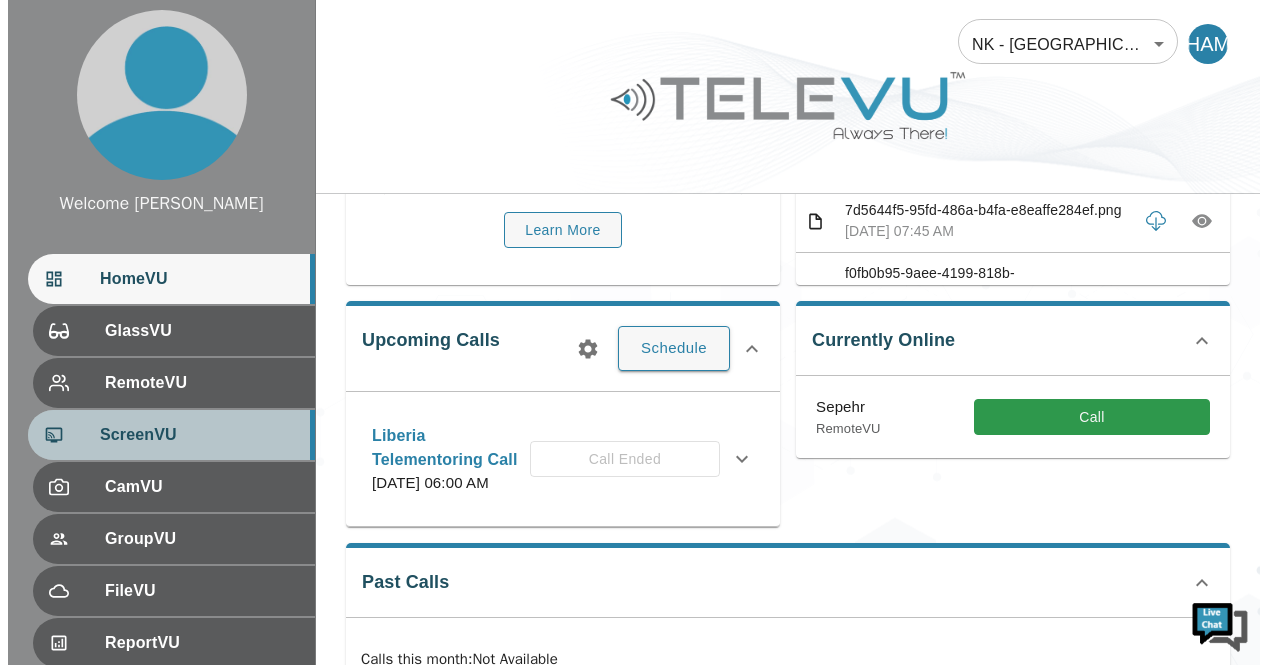 scroll, scrollTop: 0, scrollLeft: 0, axis: both 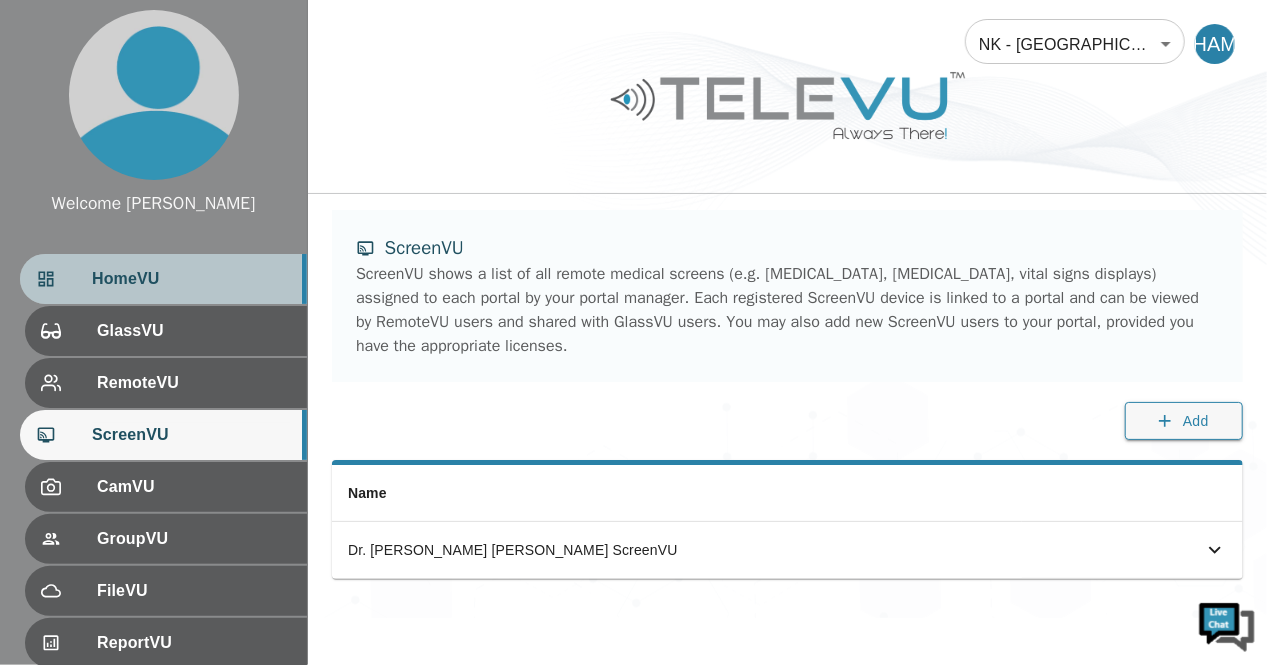 click on "HomeVU" at bounding box center [191, 279] 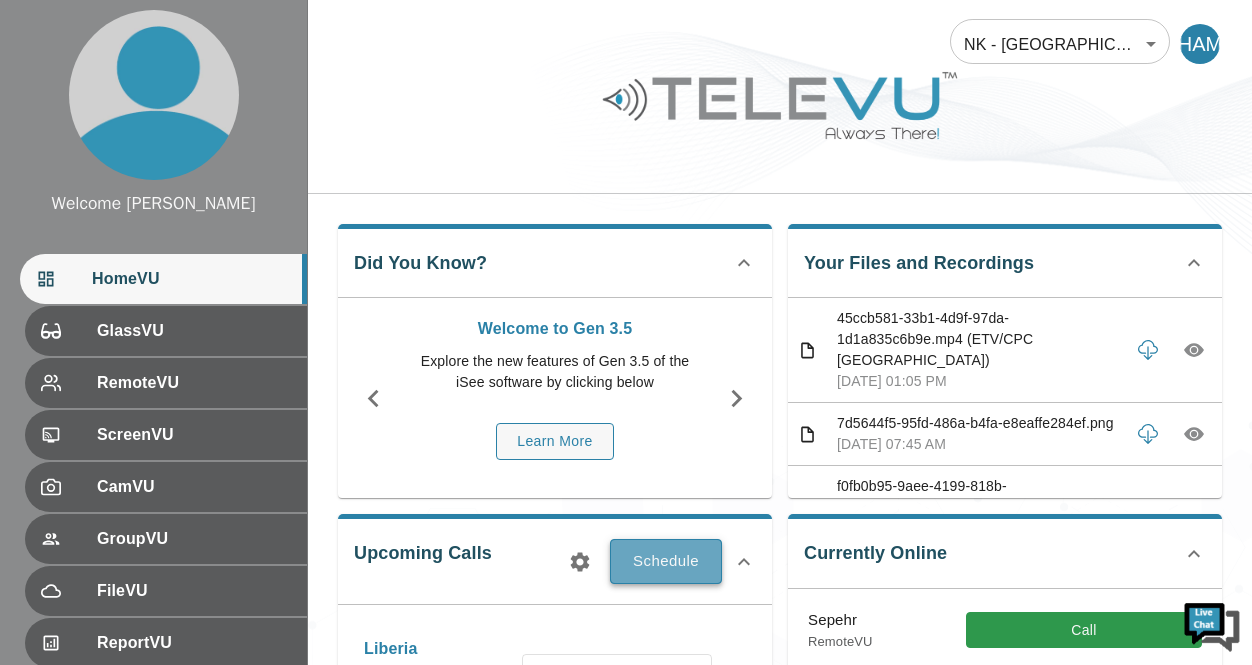 click on "Schedule" at bounding box center [666, 561] 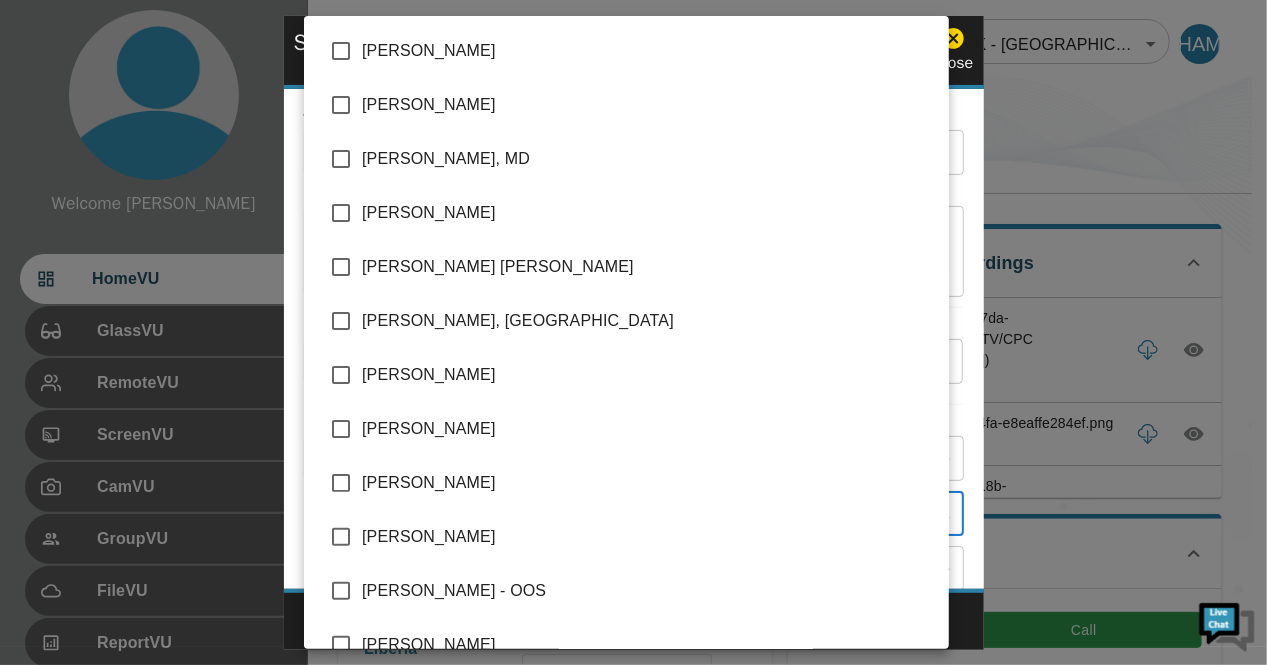 click on "Welcome   Harriet HomeVU GlassVU RemoteVU ScreenVU CamVU GroupVU FileVU ReportVU ChatVU Settings Logout ©  2025   TeleVU Innovation Ltd. All Rights Reserved NK - Liberia 192 ​ HAM Did You Know? Welcome to Gen 3.5 Explore the new features of Gen 3.5 of the iSee software by clicking below Learn More   Your Files and Recordings   45ccb581-33b1-4d9f-97da-1d1a835c6b9e.mp4   (ETV/CPC Liberia) May 30, 2025, 01:05 PM   7d5644f5-95fd-486a-b4fa-e8eaffe284ef.png   May 30, 2025, 07:45 AM   f0fb0b95-9aee-4199-818b-72a9e73cf278.mp4   May 30, 2025, 06:56 AM   33e0f06f-d817-4acf-9ded-9bc8c633e018.mp4   May 20, 2025, 06:03 AM   6eee7205-1fee-4e26-ae68-d9a2f3001db6.mp4   May 15, 2025, 01:07 PM   ae360280-294a-4225-9ad6-a5a1e9dc8a0f.mp4   May 14, 2025, 01:05 PM   9b86c399-d114-488e-8de4-18b5ae17d2a9.mp4   May 14, 2025, 01:01 PM Upcoming Calls Schedule Liberia Telementoring Call Tuesday, May 20, 2025 at 06:00 AM Call Ended Description Invitees GlassVU No GlassVU users were invited to this meeting! RemoteVU Jacob Lepard, MD :" at bounding box center [633, 509] 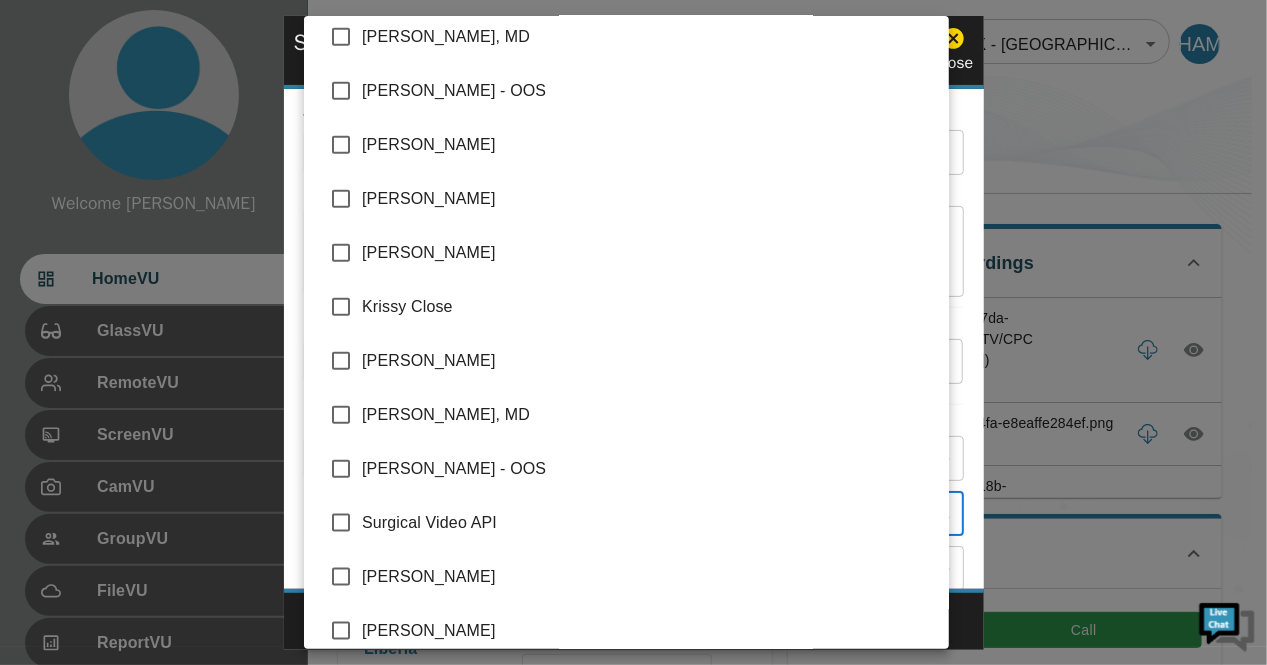scroll, scrollTop: 948, scrollLeft: 0, axis: vertical 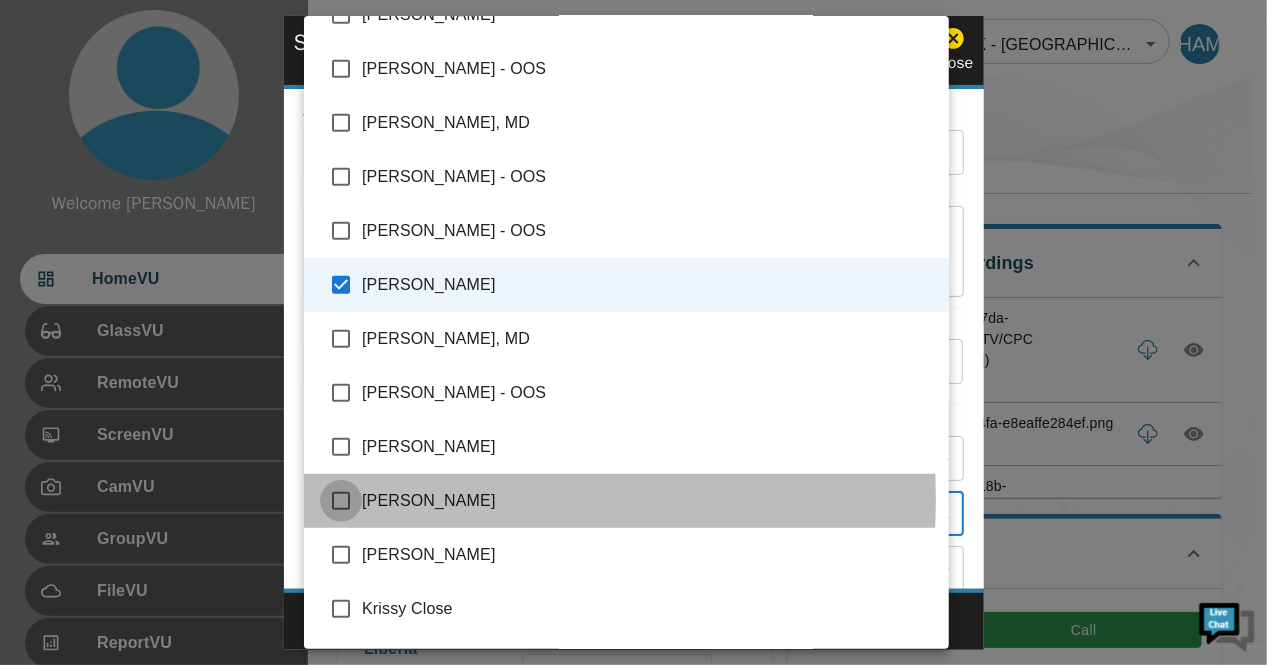 click at bounding box center [341, 501] 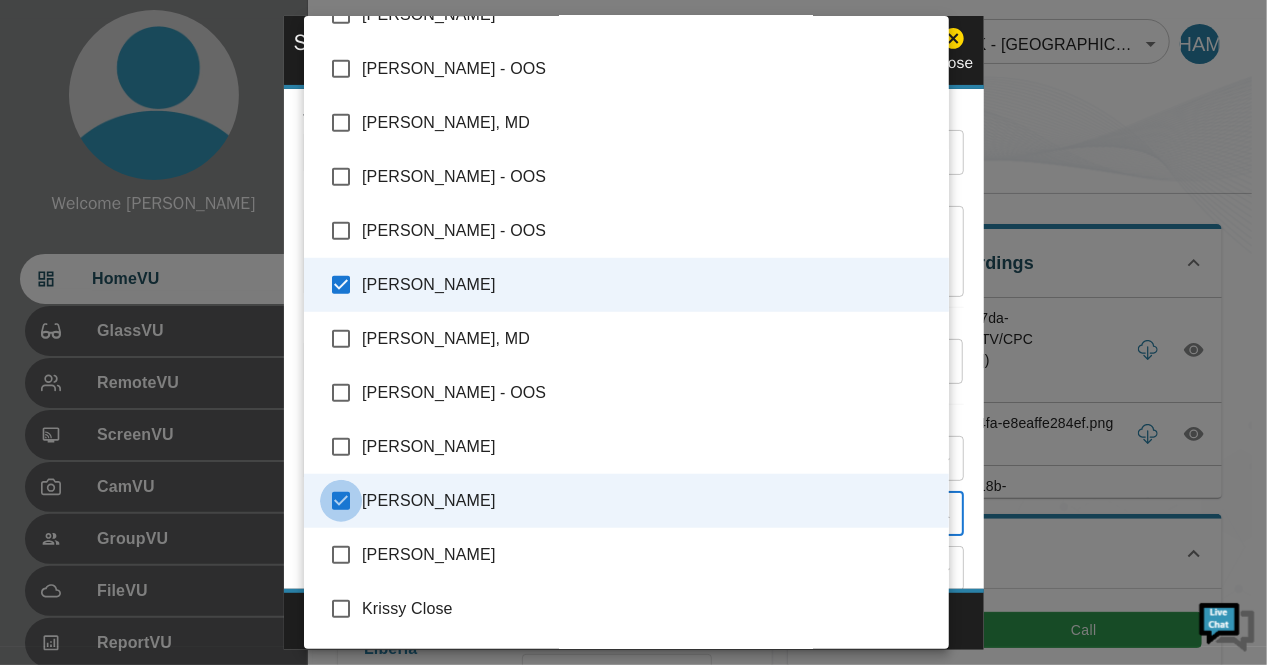 click at bounding box center [341, 501] 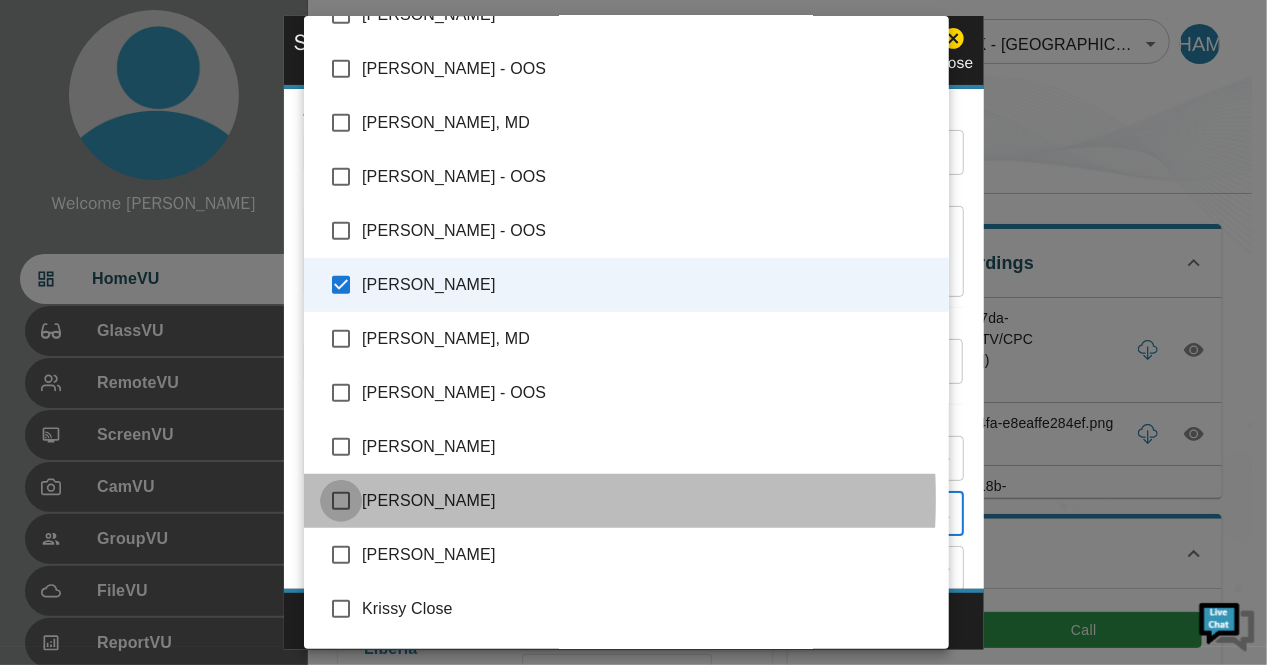 click at bounding box center (341, 501) 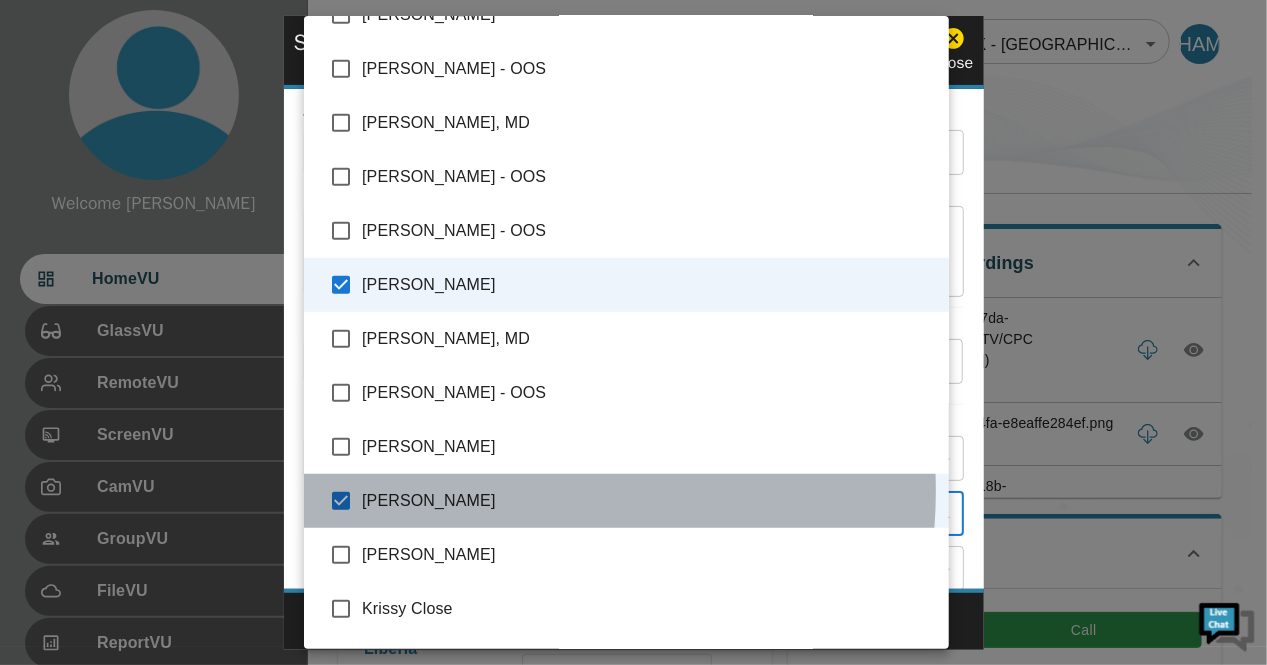 click on "John Mugamba" at bounding box center [647, 501] 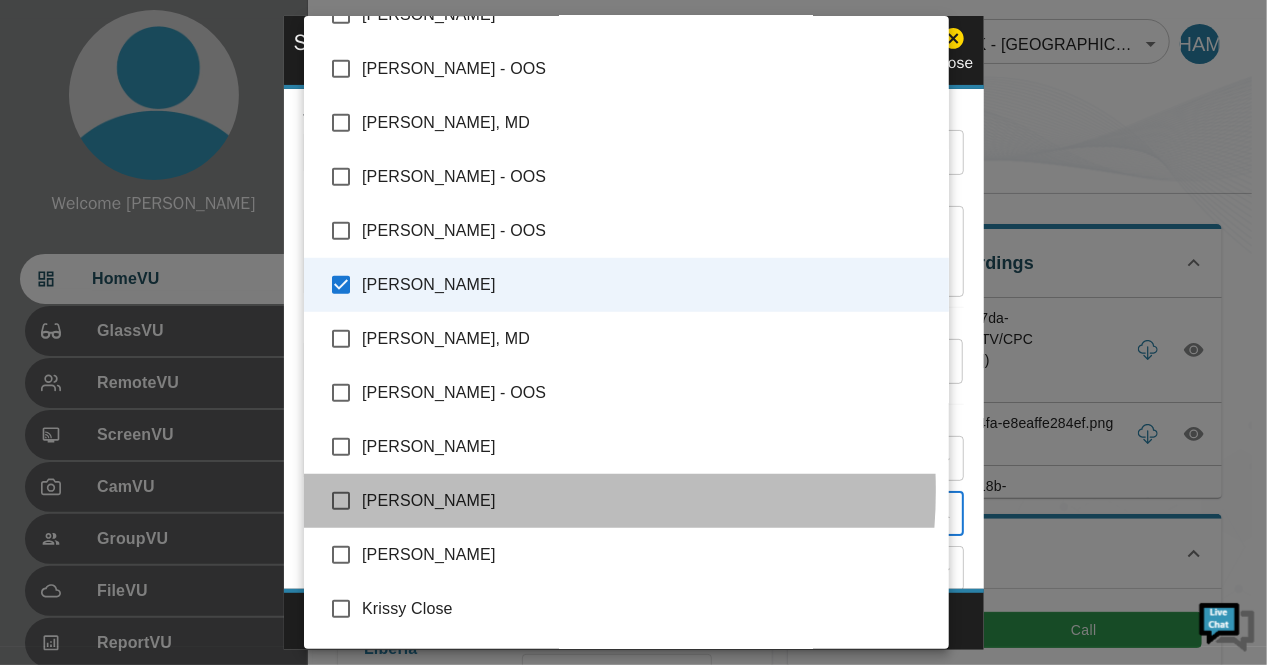 click on "John Mugamba" at bounding box center (647, 501) 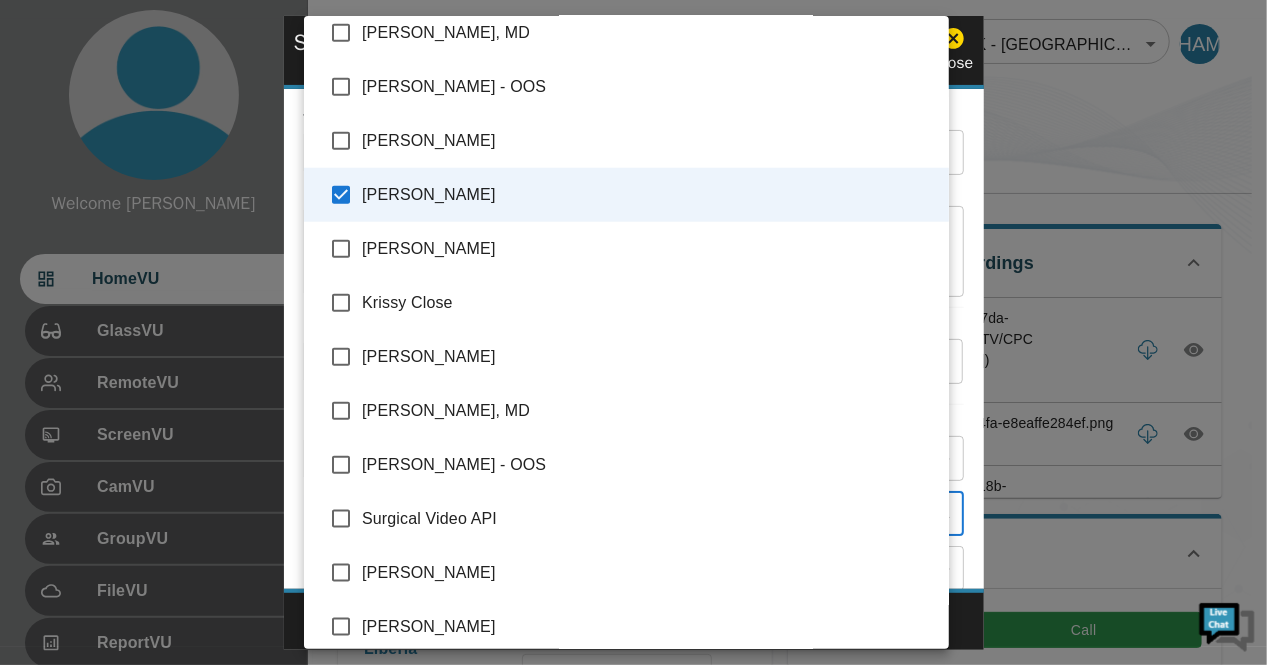 scroll, scrollTop: 948, scrollLeft: 0, axis: vertical 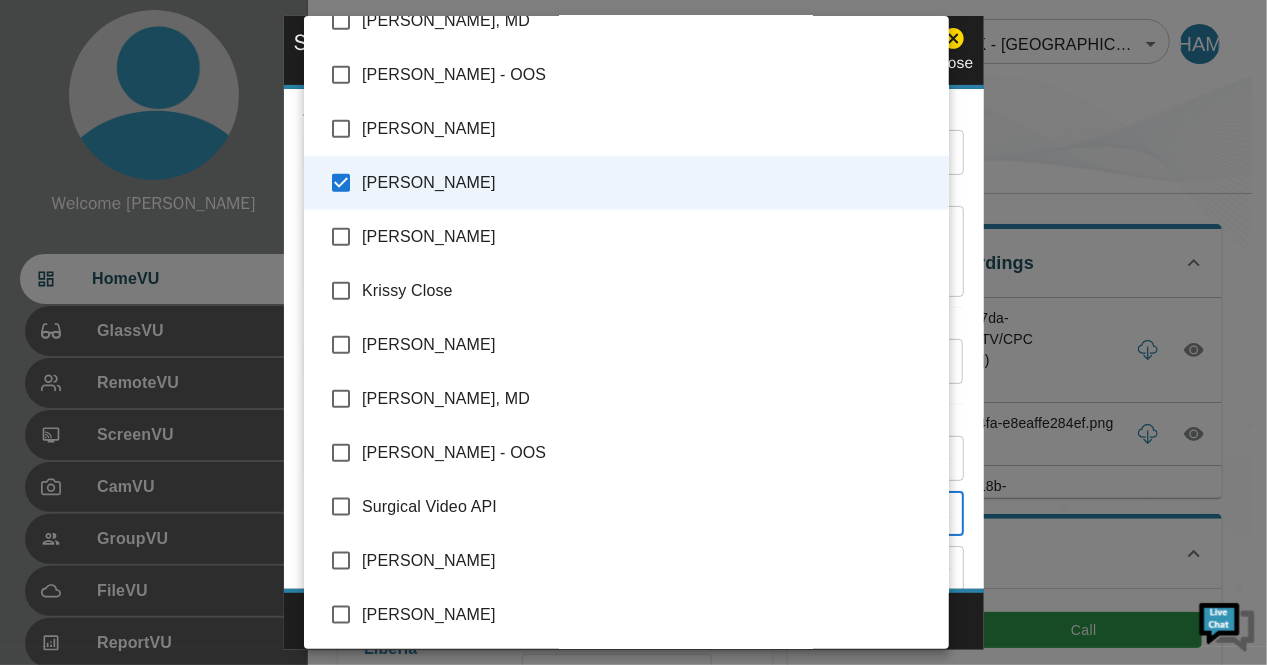 drag, startPoint x: 941, startPoint y: 553, endPoint x: 823, endPoint y: 3, distance: 562.51575 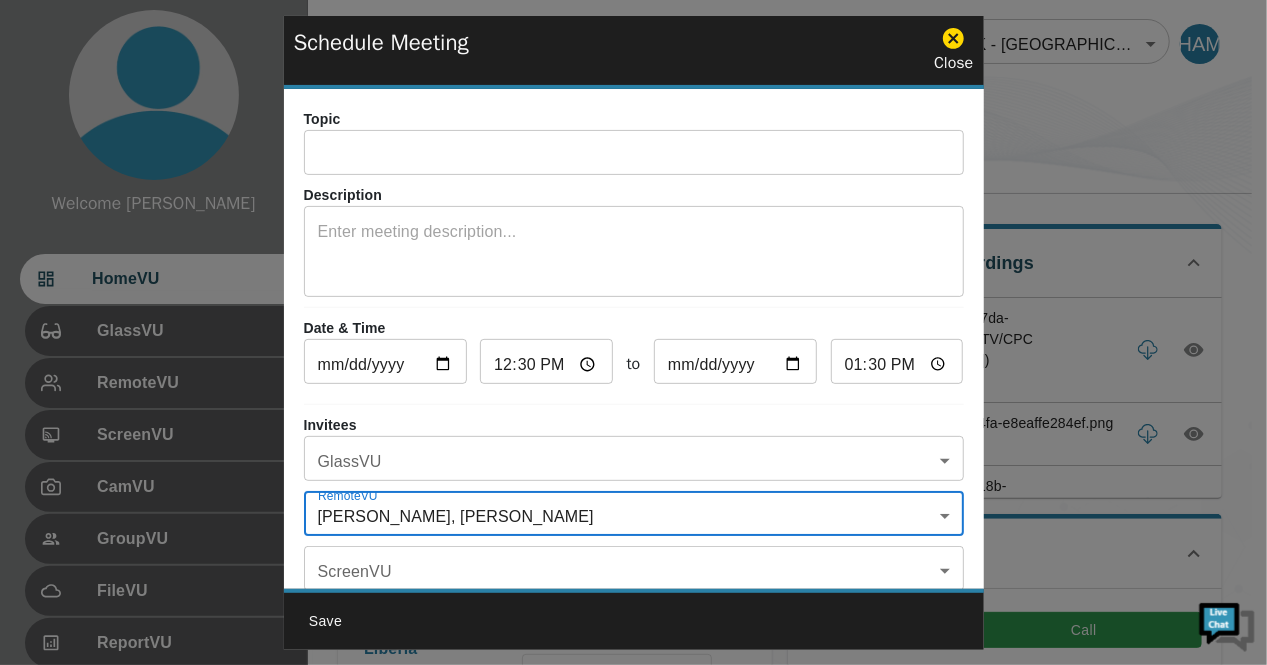 click on "Welcome   Harriet HomeVU GlassVU RemoteVU ScreenVU CamVU GroupVU FileVU ReportVU ChatVU Settings Logout ©  2025   TeleVU Innovation Ltd. All Rights Reserved NK - Liberia 192 ​ HAM Did You Know? Welcome to Gen 3.5 Explore the new features of Gen 3.5 of the iSee software by clicking below Learn More   Your Files and Recordings   45ccb581-33b1-4d9f-97da-1d1a835c6b9e.mp4   (ETV/CPC Liberia) May 30, 2025, 01:05 PM   7d5644f5-95fd-486a-b4fa-e8eaffe284ef.png   May 30, 2025, 07:45 AM   f0fb0b95-9aee-4199-818b-72a9e73cf278.mp4   May 30, 2025, 06:56 AM   33e0f06f-d817-4acf-9ded-9bc8c633e018.mp4   May 20, 2025, 06:03 AM   6eee7205-1fee-4e26-ae68-d9a2f3001db6.mp4   May 15, 2025, 01:07 PM   ae360280-294a-4225-9ad6-a5a1e9dc8a0f.mp4   May 14, 2025, 01:05 PM   9b86c399-d114-488e-8de4-18b5ae17d2a9.mp4   May 14, 2025, 01:01 PM Upcoming Calls Schedule Liberia Telementoring Call Tuesday, May 20, 2025 at 06:00 AM Call Ended Description Invitees GlassVU No GlassVU users were invited to this meeting! RemoteVU Jacob Lepard, MD :" at bounding box center [633, 509] 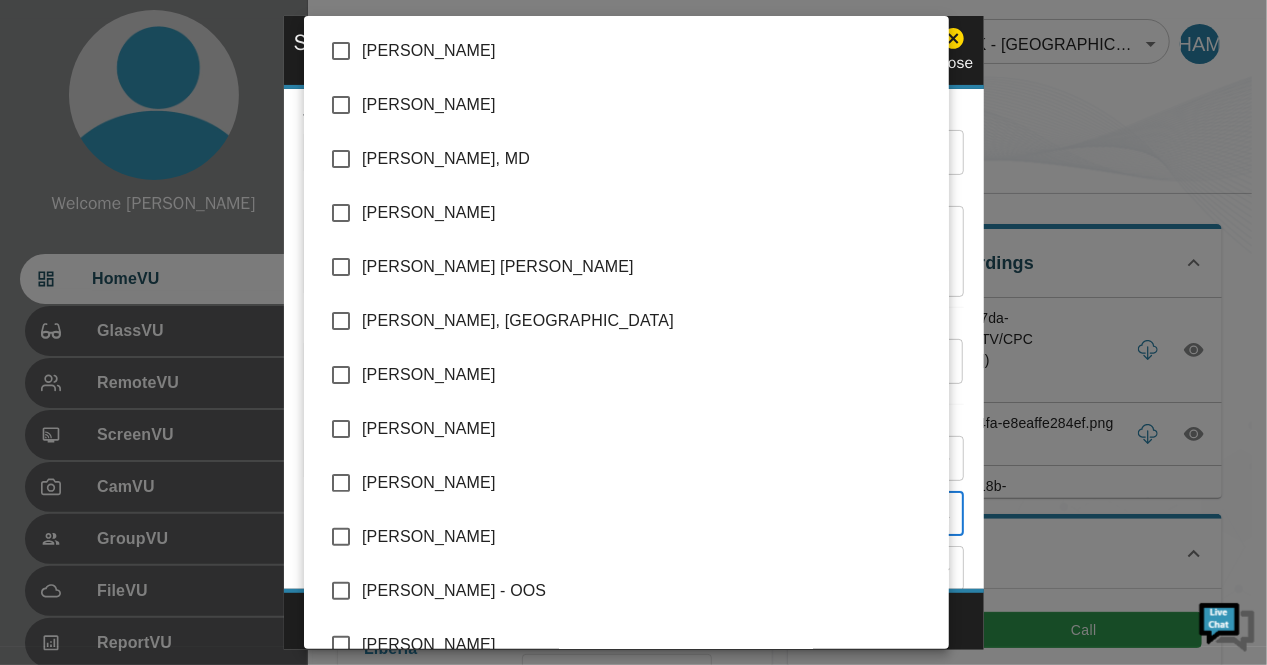 scroll, scrollTop: 798, scrollLeft: 0, axis: vertical 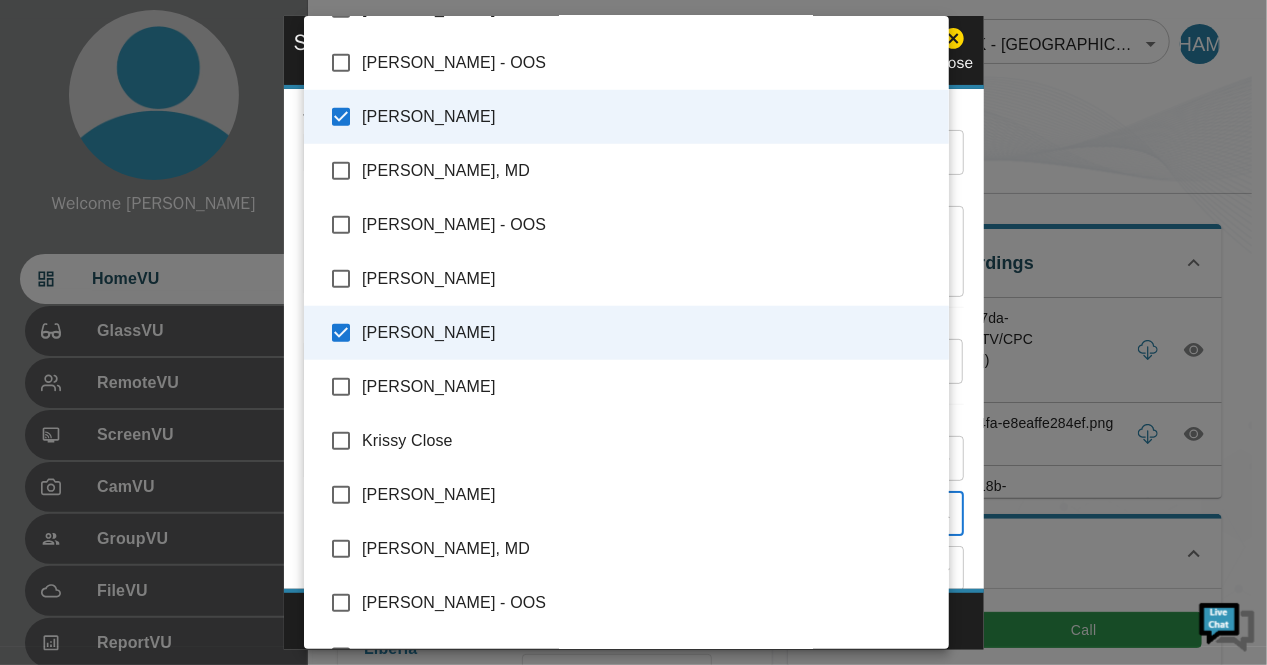 drag, startPoint x: 938, startPoint y: 461, endPoint x: 860, endPoint y: 268, distance: 208.1658 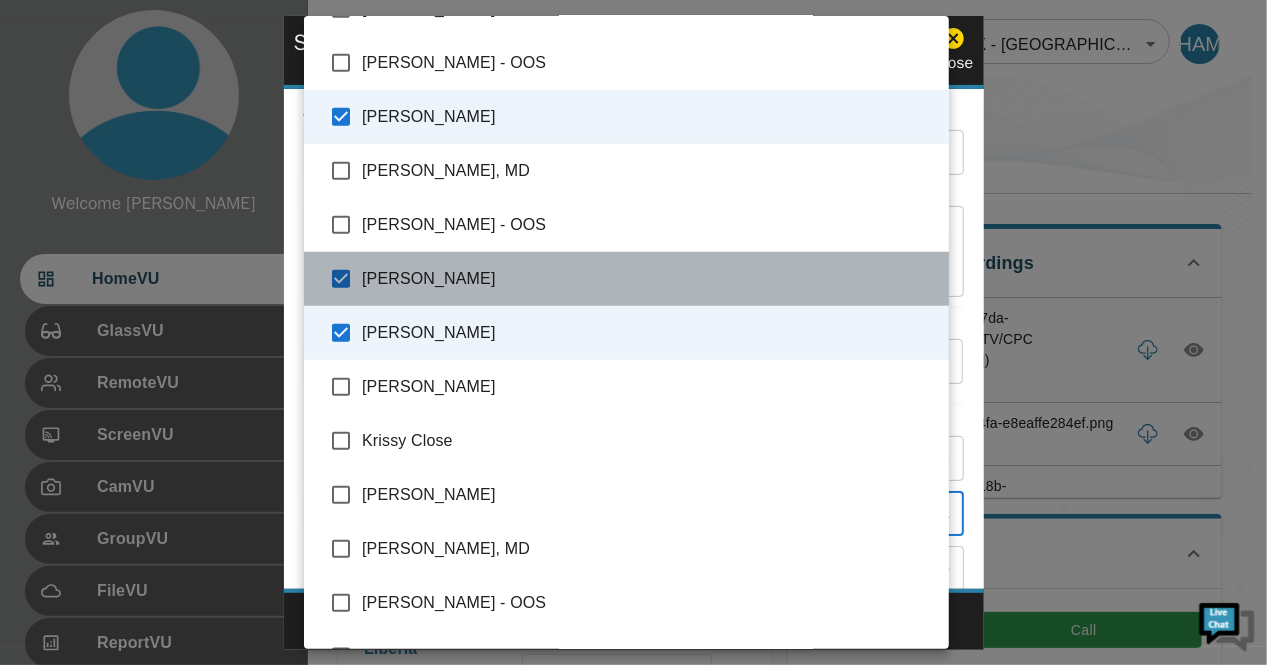 click on "Joanna Papadakis" at bounding box center (647, 279) 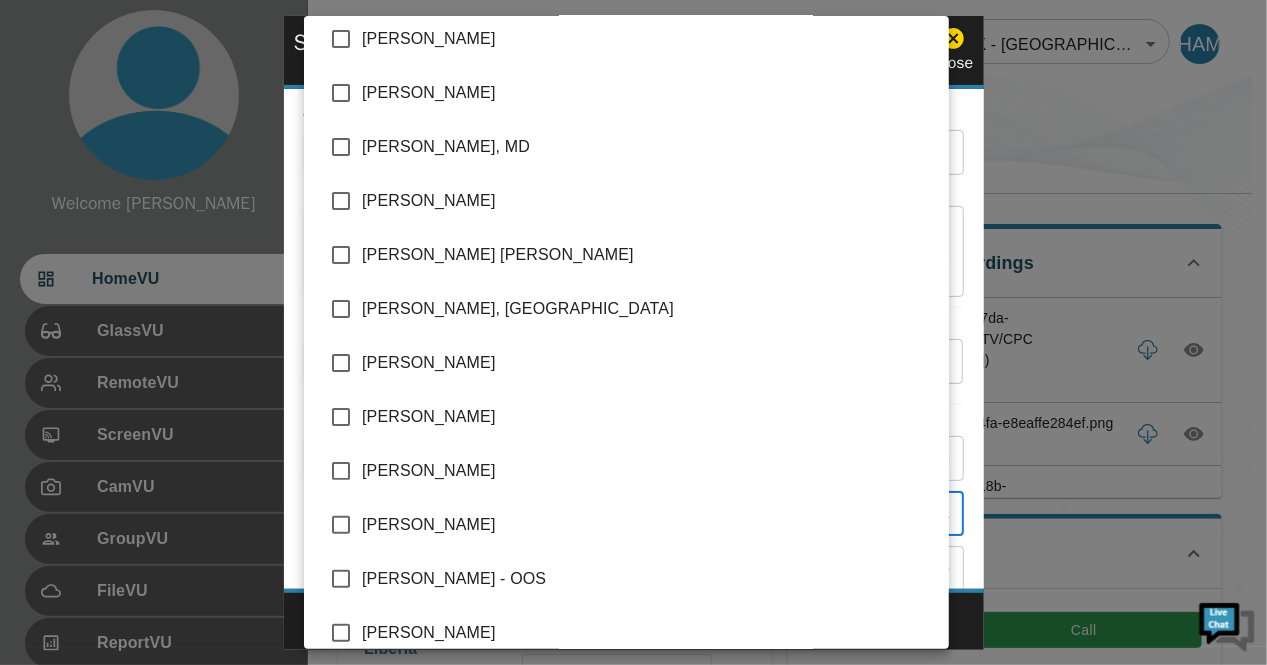 scroll, scrollTop: 0, scrollLeft: 0, axis: both 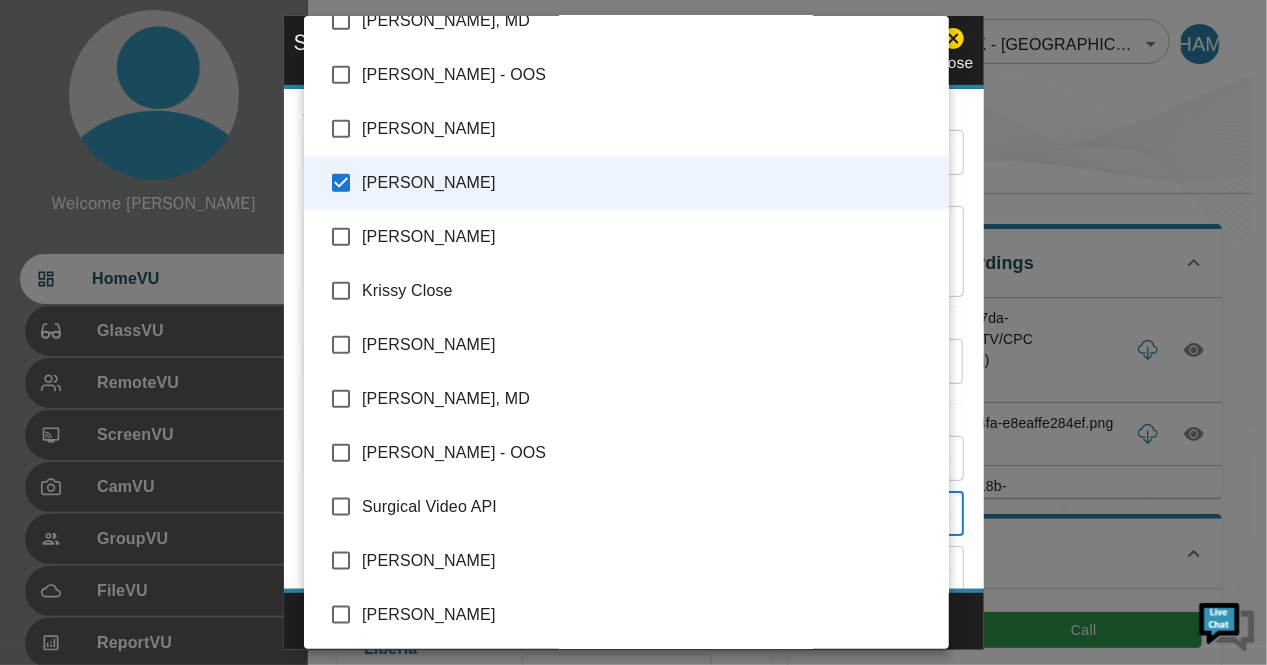 click at bounding box center (633, 332) 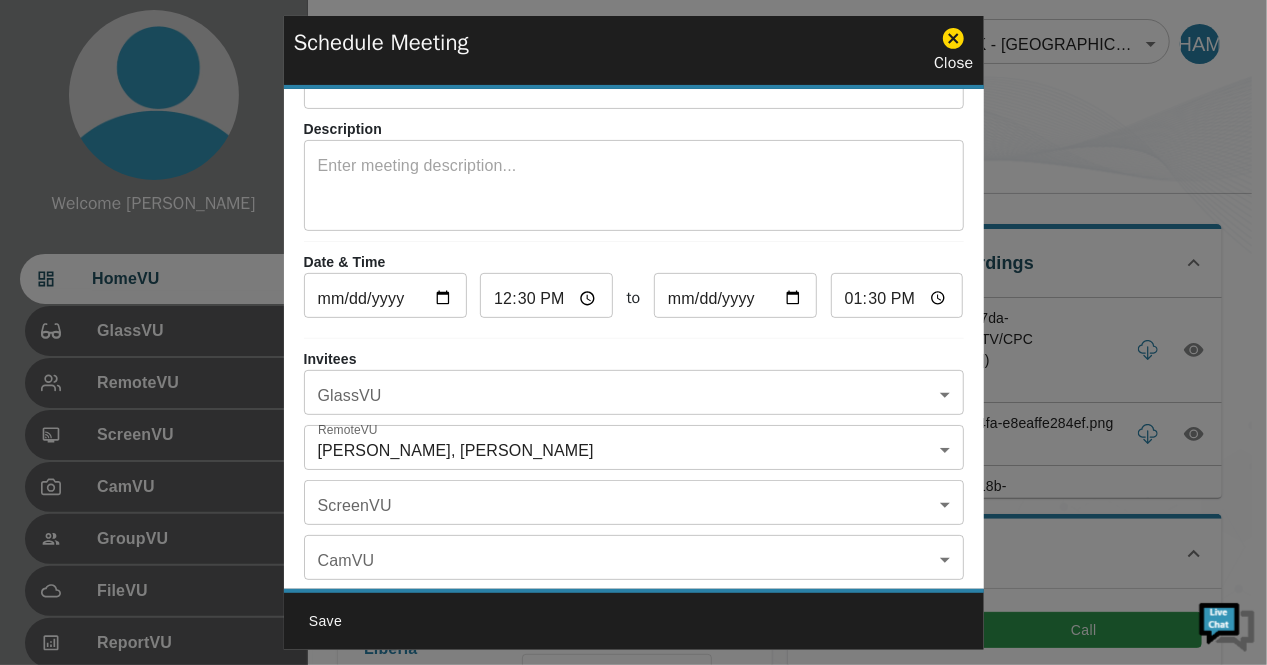 scroll, scrollTop: 80, scrollLeft: 0, axis: vertical 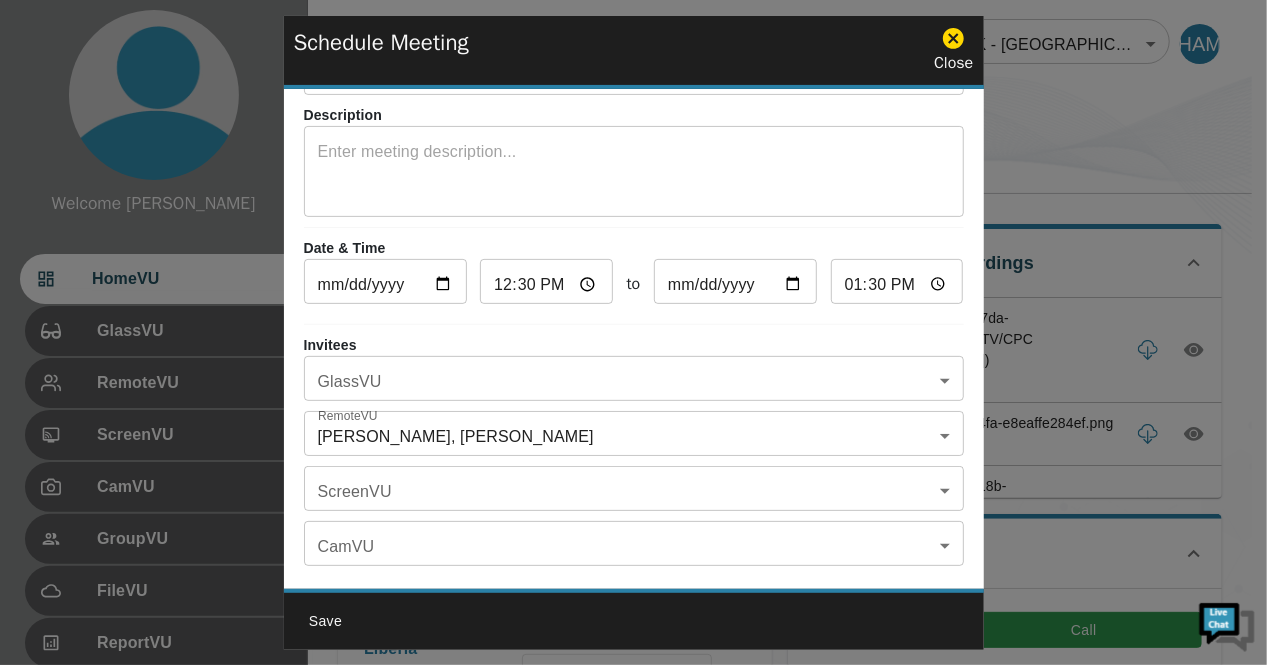 click on "Welcome   Harriet HomeVU GlassVU RemoteVU ScreenVU CamVU GroupVU FileVU ReportVU ChatVU Settings Logout ©  2025   TeleVU Innovation Ltd. All Rights Reserved NK - Liberia 192 ​ HAM Did You Know? Welcome to Gen 3.5 Explore the new features of Gen 3.5 of the iSee software by clicking below Learn More   Your Files and Recordings   45ccb581-33b1-4d9f-97da-1d1a835c6b9e.mp4   (ETV/CPC Liberia) May 30, 2025, 01:05 PM   7d5644f5-95fd-486a-b4fa-e8eaffe284ef.png   May 30, 2025, 07:45 AM   f0fb0b95-9aee-4199-818b-72a9e73cf278.mp4   May 30, 2025, 06:56 AM   33e0f06f-d817-4acf-9ded-9bc8c633e018.mp4   May 20, 2025, 06:03 AM   6eee7205-1fee-4e26-ae68-d9a2f3001db6.mp4   May 15, 2025, 01:07 PM   ae360280-294a-4225-9ad6-a5a1e9dc8a0f.mp4   May 14, 2025, 01:05 PM   9b86c399-d114-488e-8de4-18b5ae17d2a9.mp4   May 14, 2025, 01:01 PM Upcoming Calls Schedule Liberia Telementoring Call Tuesday, May 20, 2025 at 06:00 AM Call Ended Description Invitees GlassVU No GlassVU users were invited to this meeting! RemoteVU Jacob Lepard, MD :" at bounding box center (633, 509) 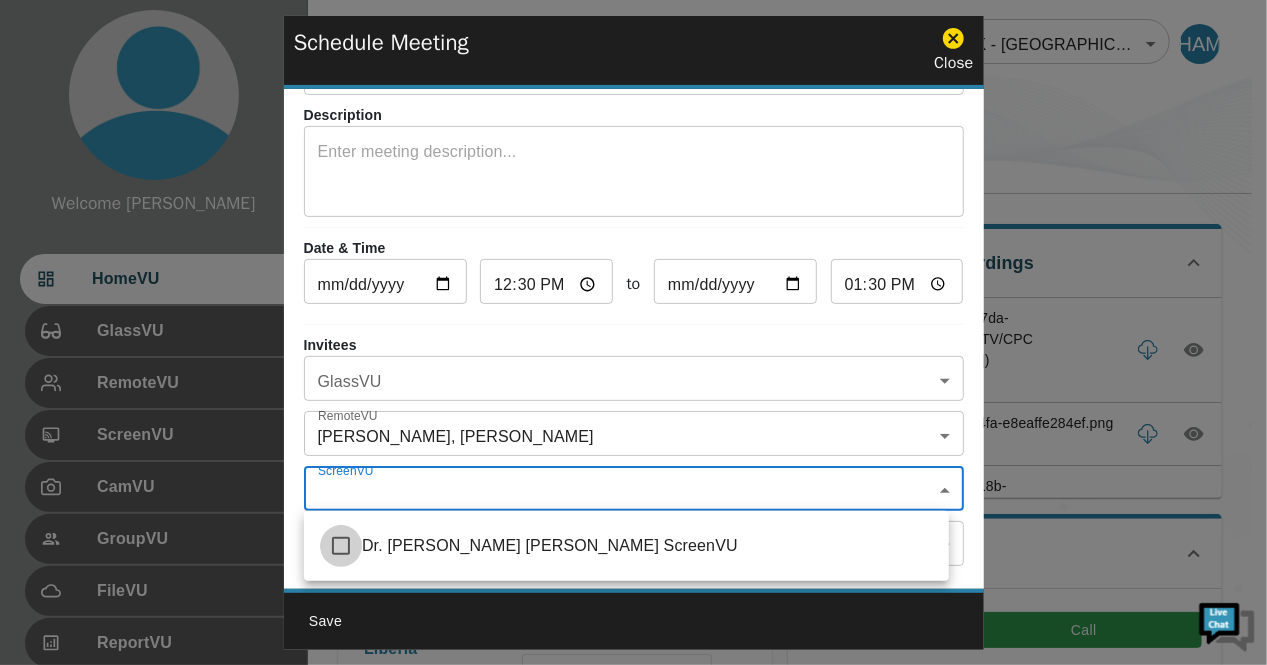 click at bounding box center [341, 546] 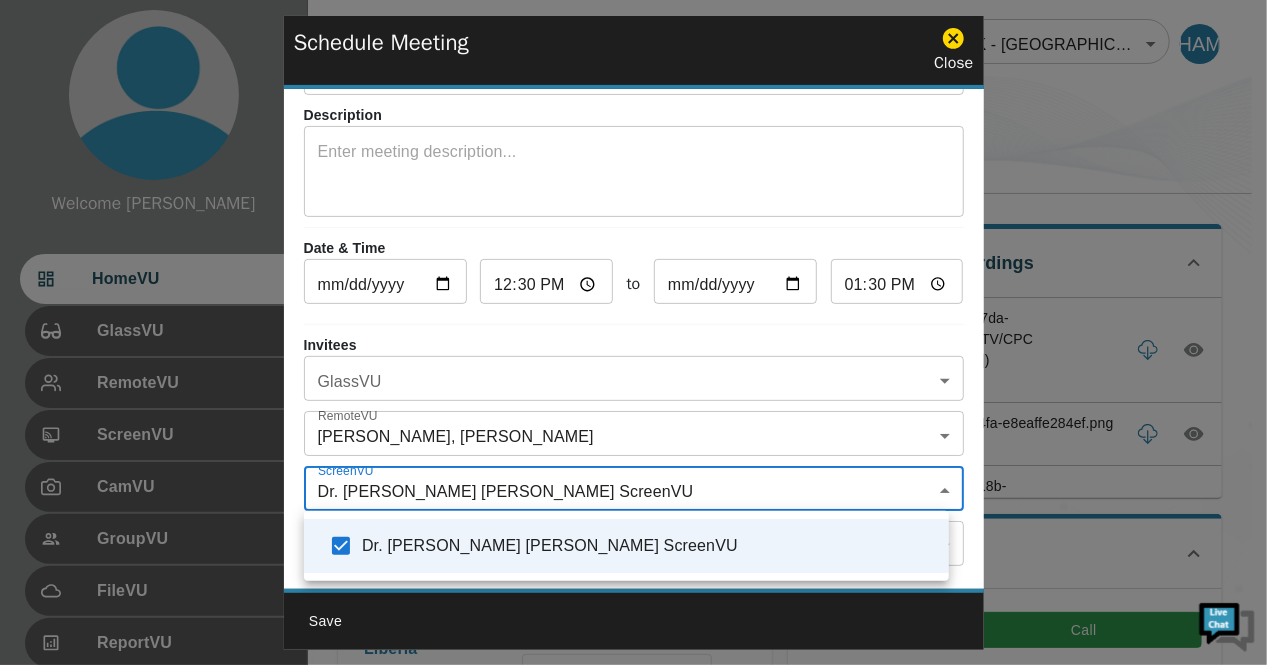drag, startPoint x: 974, startPoint y: 488, endPoint x: 1018, endPoint y: 375, distance: 121.264175 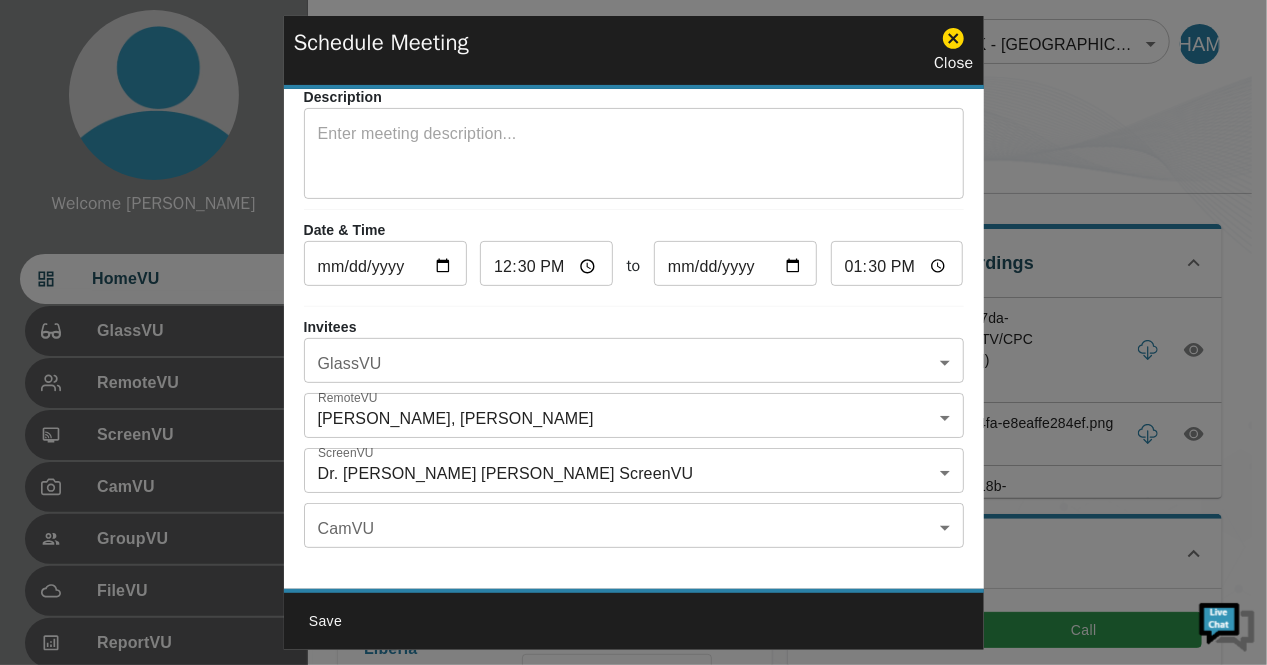 scroll, scrollTop: 116, scrollLeft: 0, axis: vertical 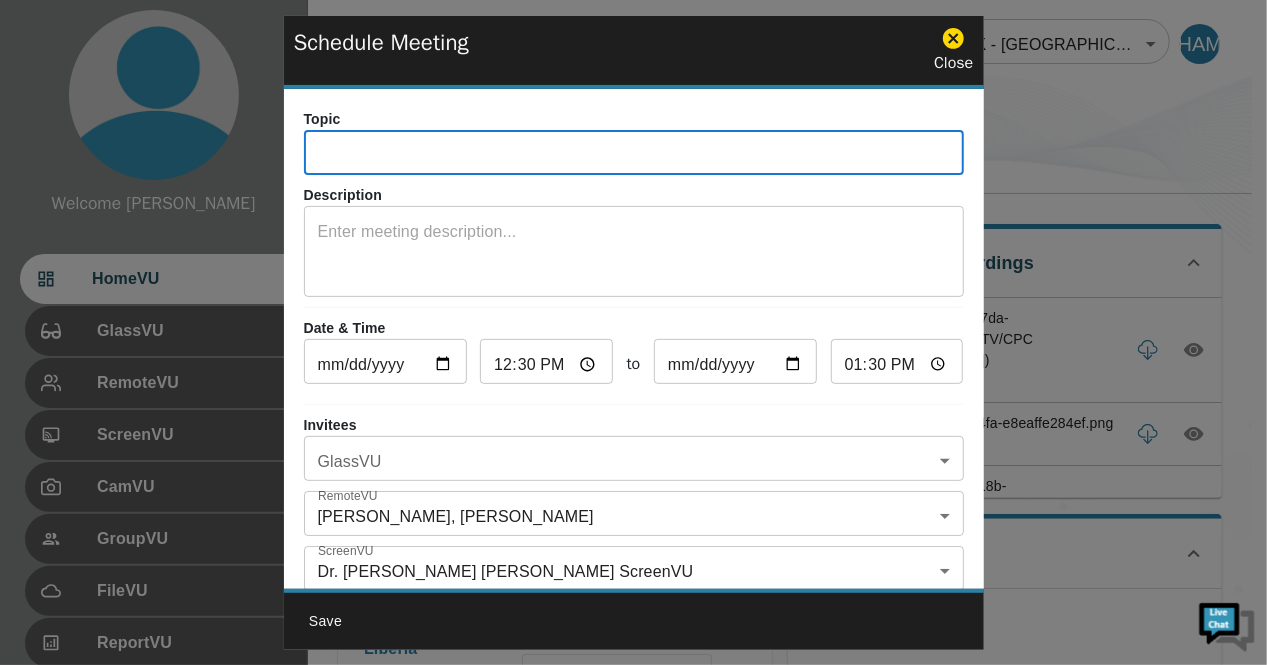click at bounding box center (634, 155) 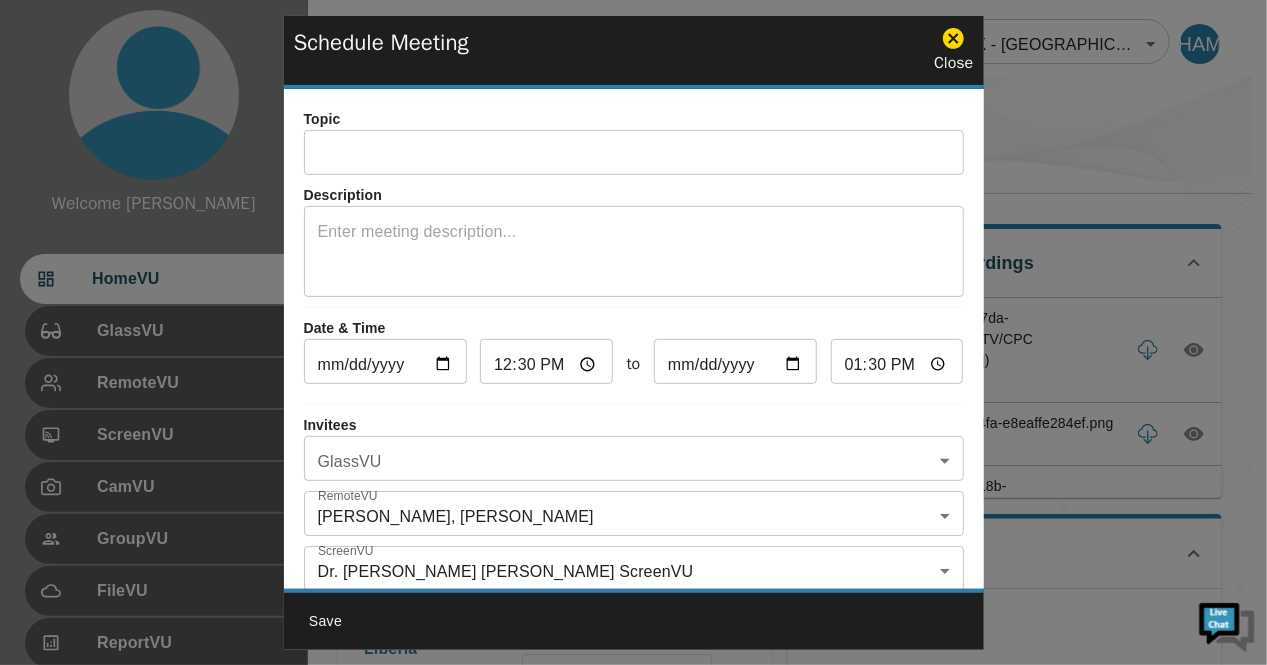 drag, startPoint x: 828, startPoint y: 55, endPoint x: 918, endPoint y: 58, distance: 90.04999 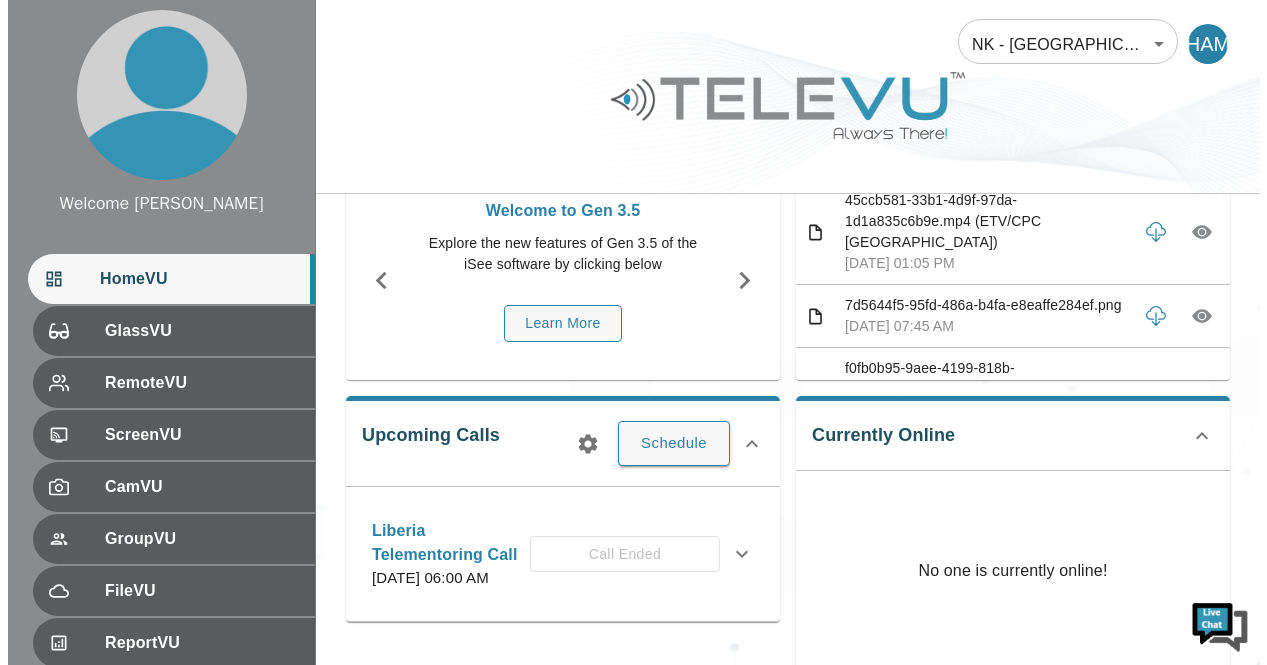 scroll, scrollTop: 121, scrollLeft: 0, axis: vertical 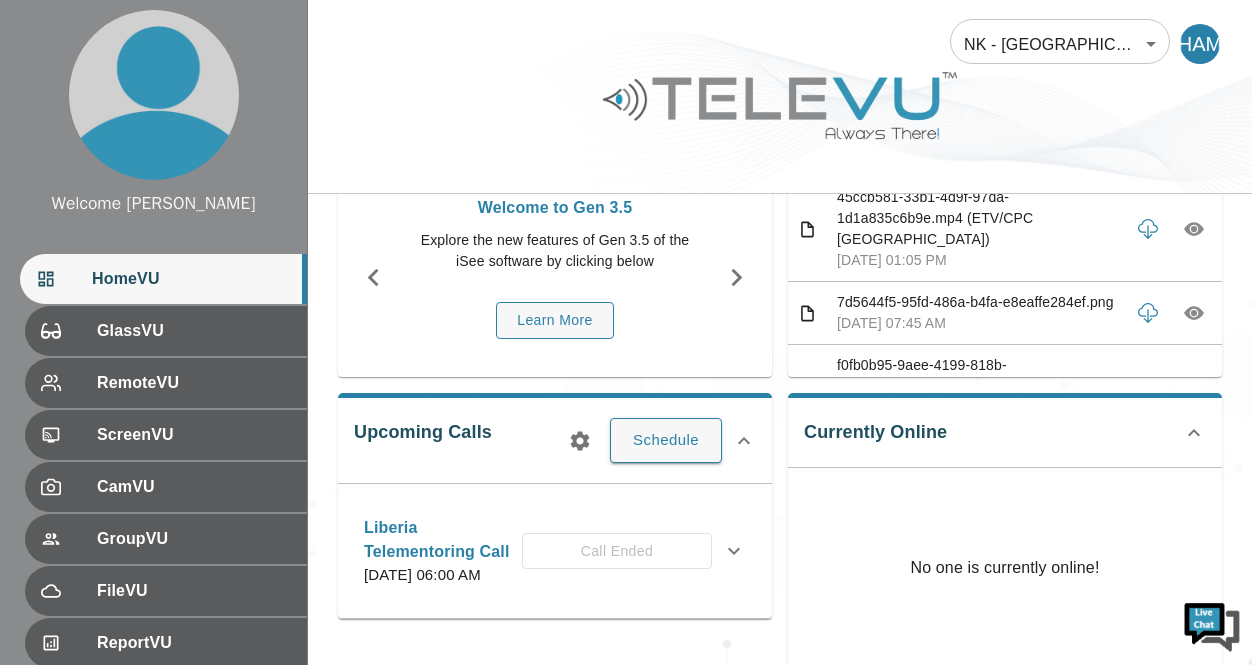 click on "Upcoming Calls Schedule Liberia Telementoring Call Tuesday, May 20, 2025 at 06:00 AM Call Ended Description Invitees GlassVU No GlassVU users were invited to this meeting! RemoteVU Jacob Lepard, MD Joanna Papadakis John Mugamba Krissy Close ScreenVU Dr. Alvin Nah Doe ScreenVU CamVU No CamVU users were invited to this meeting! Edit Cancel Print" at bounding box center (555, 506) 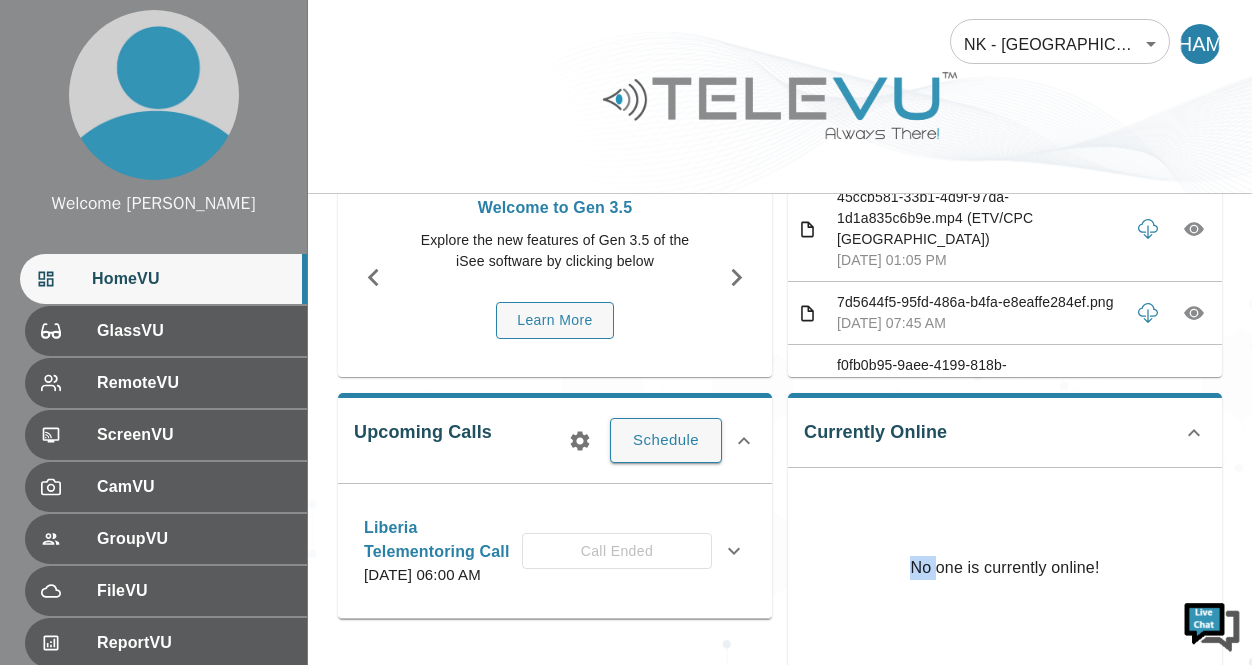 click on "Upcoming Calls Schedule Liberia Telementoring Call Tuesday, May 20, 2025 at 06:00 AM Call Ended Description Invitees GlassVU No GlassVU users were invited to this meeting! RemoteVU Jacob Lepard, MD Joanna Papadakis John Mugamba Krissy Close ScreenVU Dr. Alvin Nah Doe ScreenVU CamVU No CamVU users were invited to this meeting! Edit Cancel Print" at bounding box center (555, 506) 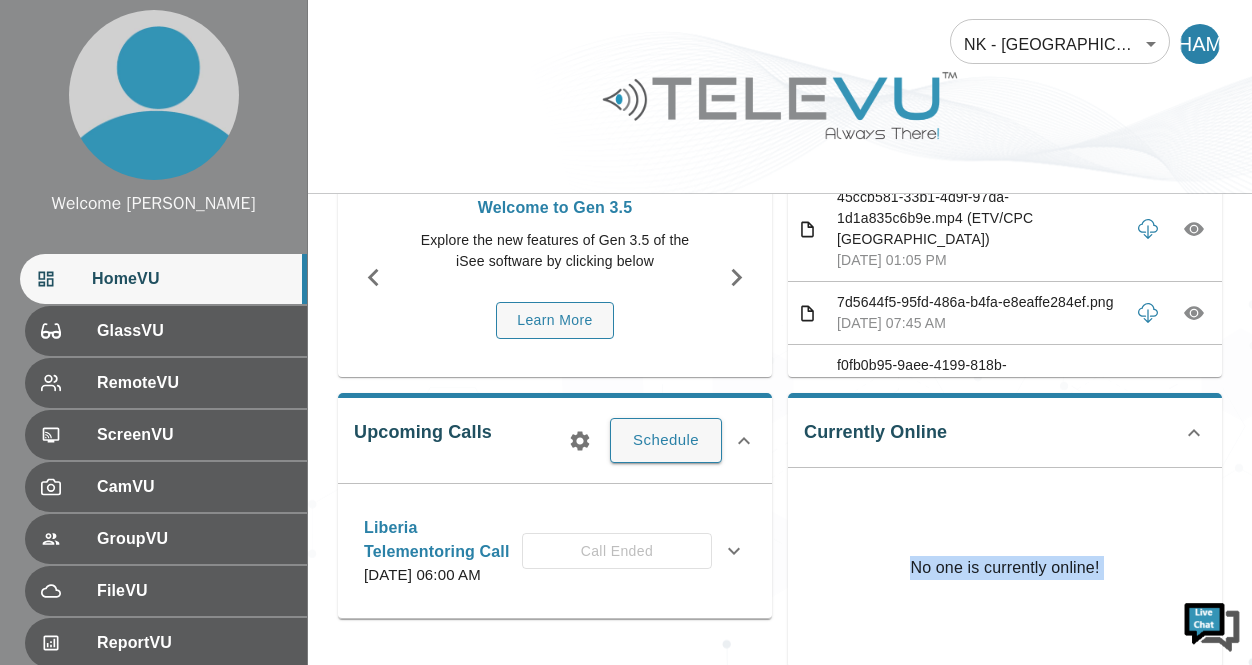 click on "Upcoming Calls Schedule Liberia Telementoring Call Tuesday, May 20, 2025 at 06:00 AM Call Ended Description Invitees GlassVU No GlassVU users were invited to this meeting! RemoteVU Jacob Lepard, MD Joanna Papadakis John Mugamba Krissy Close ScreenVU Dr. Alvin Nah Doe ScreenVU CamVU No CamVU users were invited to this meeting! Edit Cancel Print" at bounding box center (555, 506) 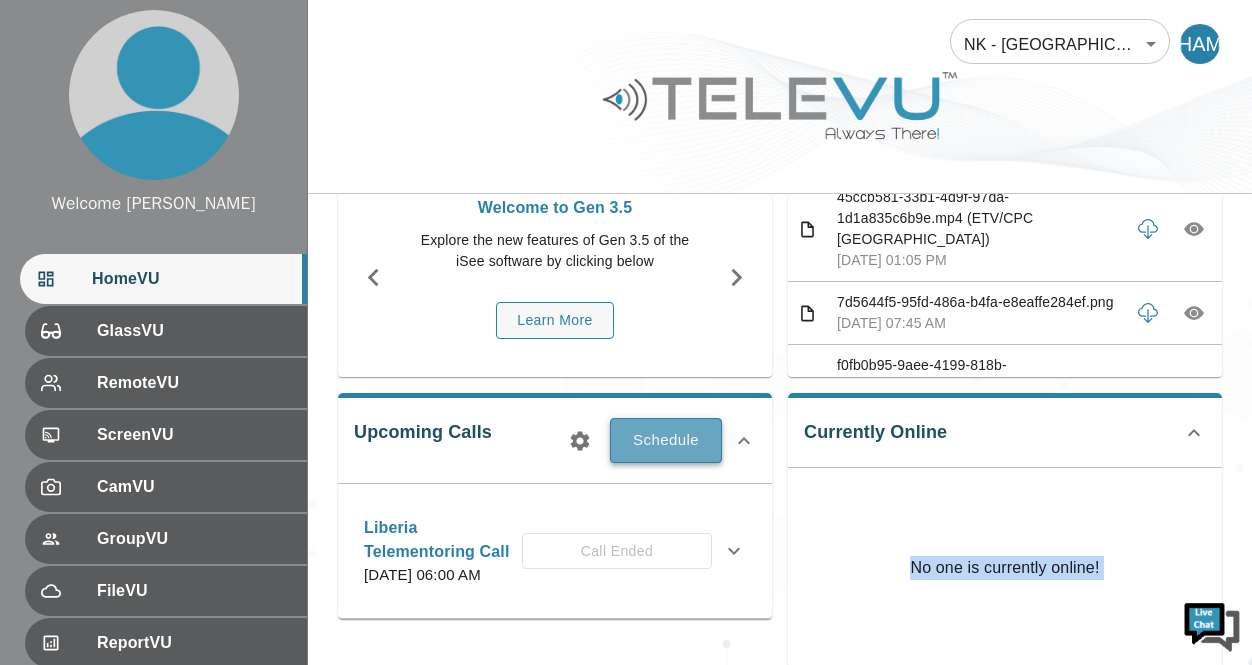 click on "Schedule" at bounding box center (666, 440) 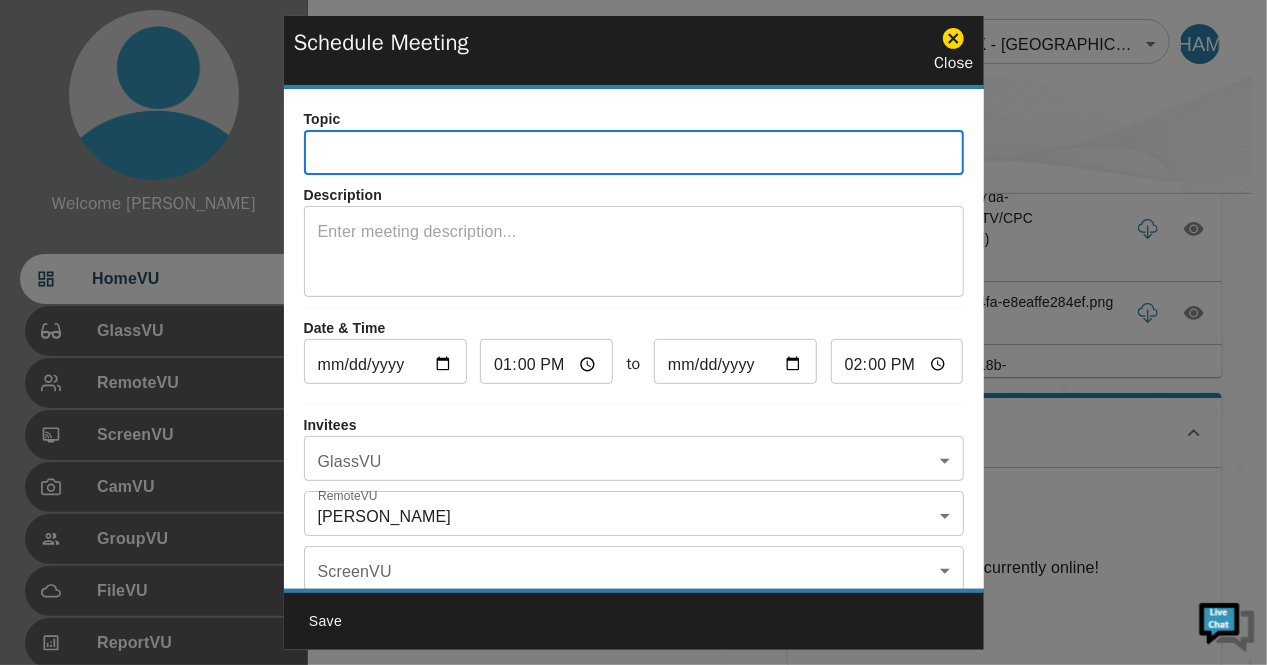 click at bounding box center [634, 155] 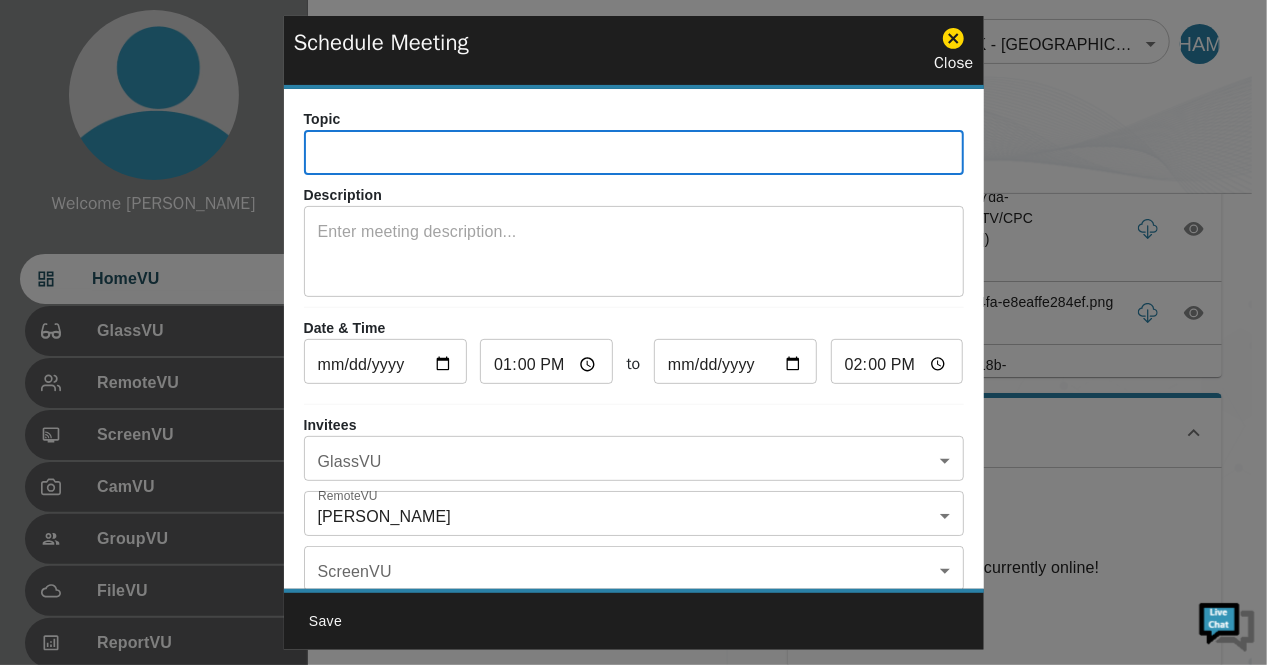 click at bounding box center [634, 155] 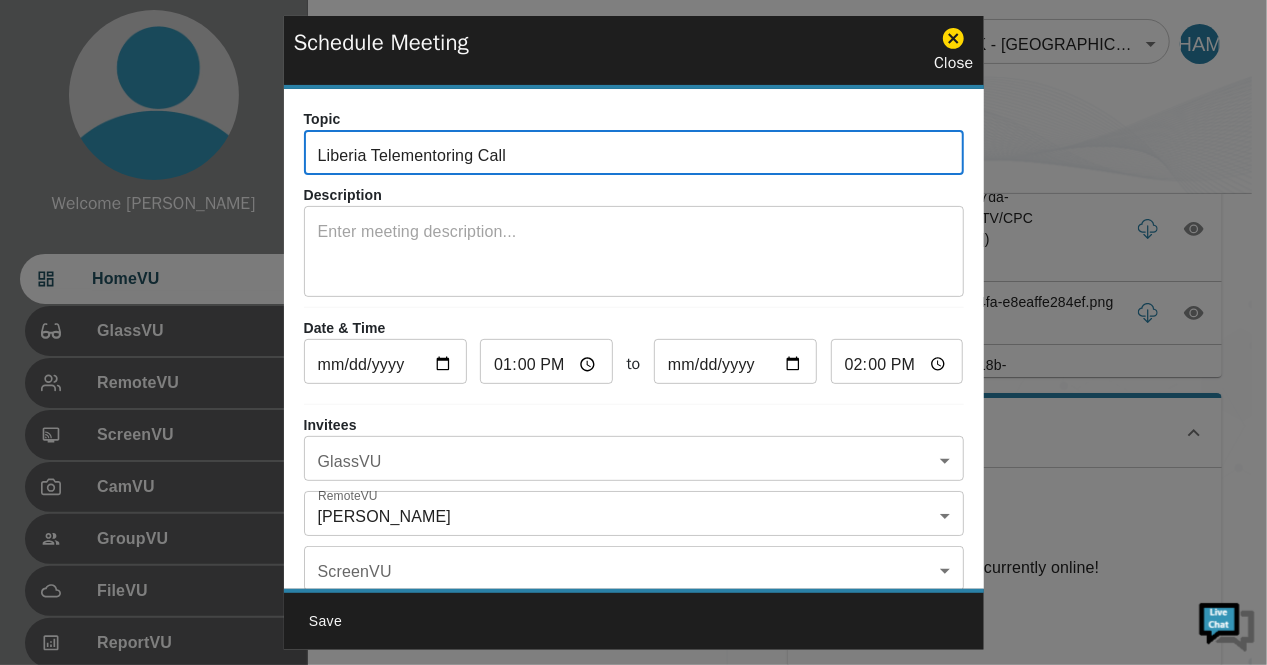click on "Liberia Telementoring Call" at bounding box center [634, 155] 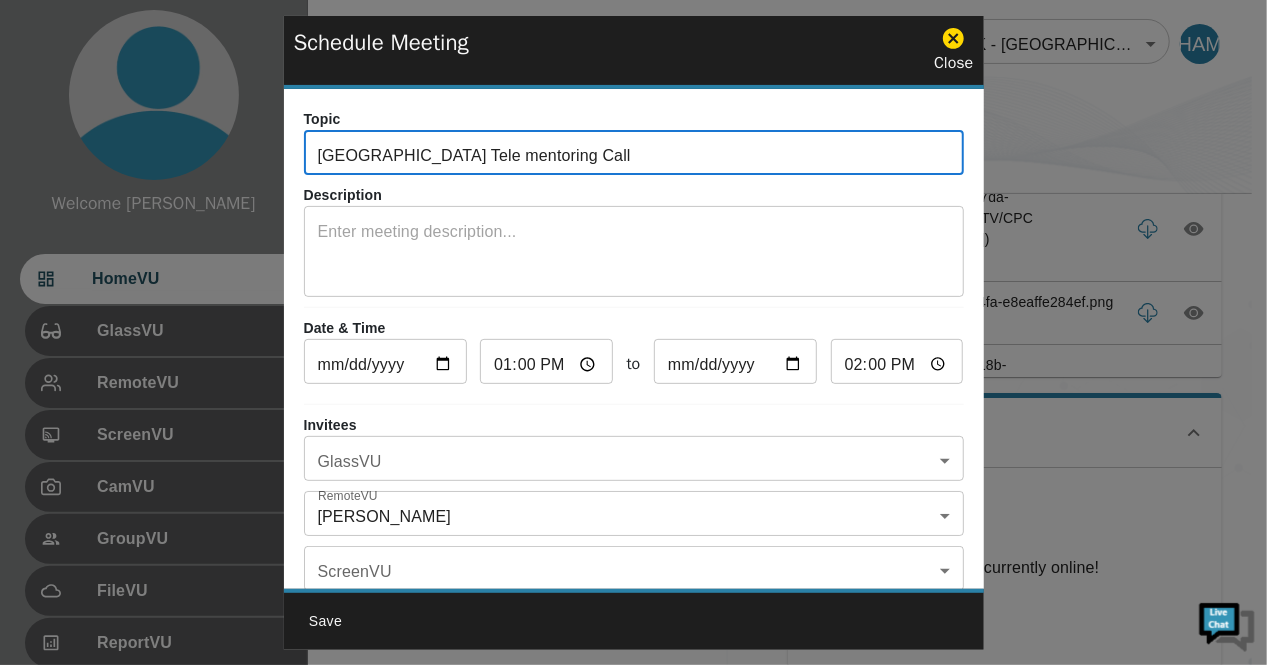 type on "Liberia Tele mentoring Call" 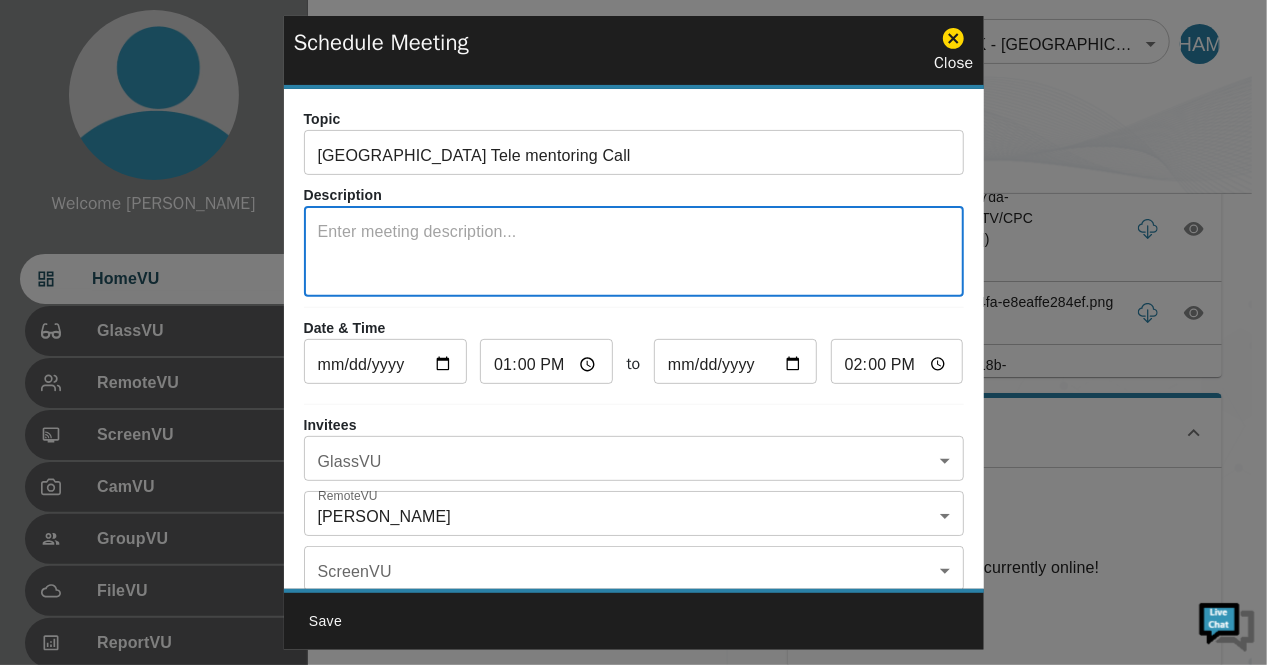 click at bounding box center (634, 254) 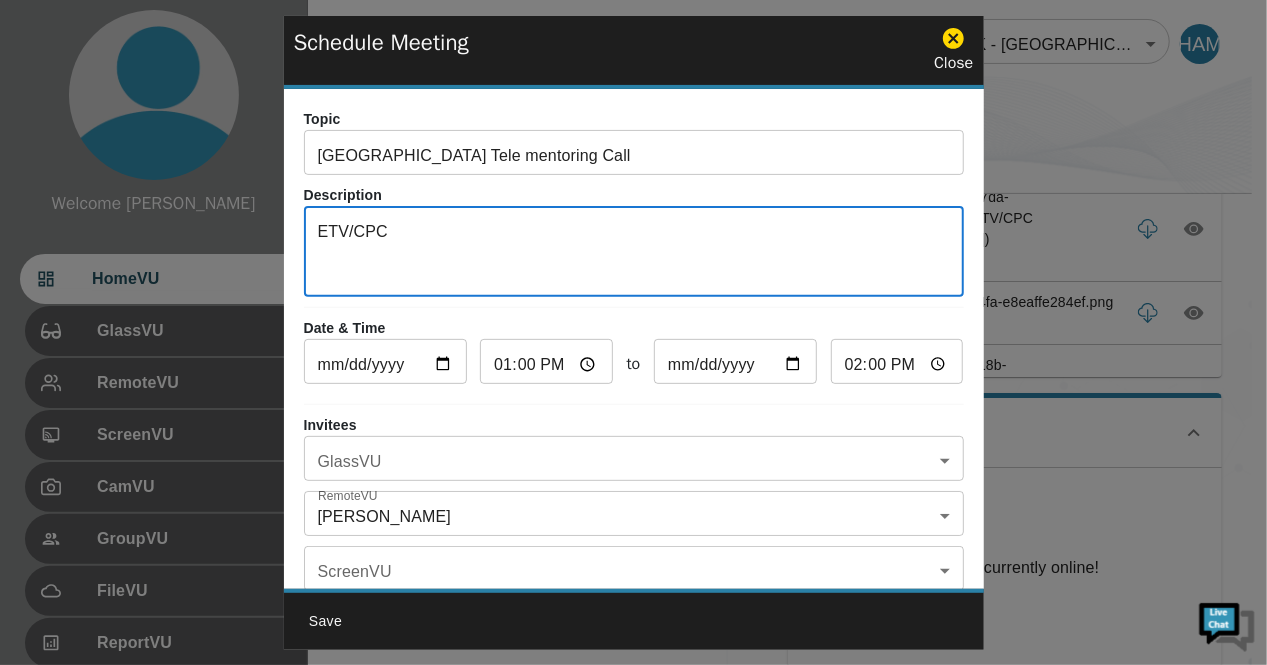 type on "ETV/CPC" 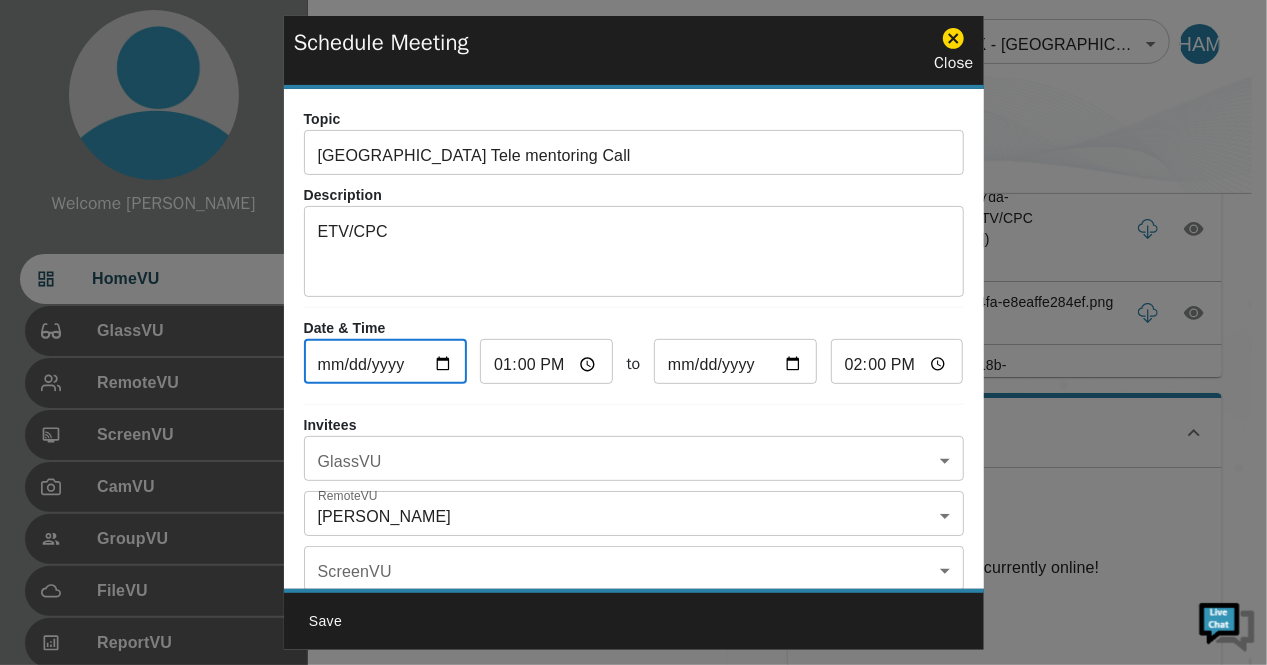 click on "2025-07-10" at bounding box center [385, 364] 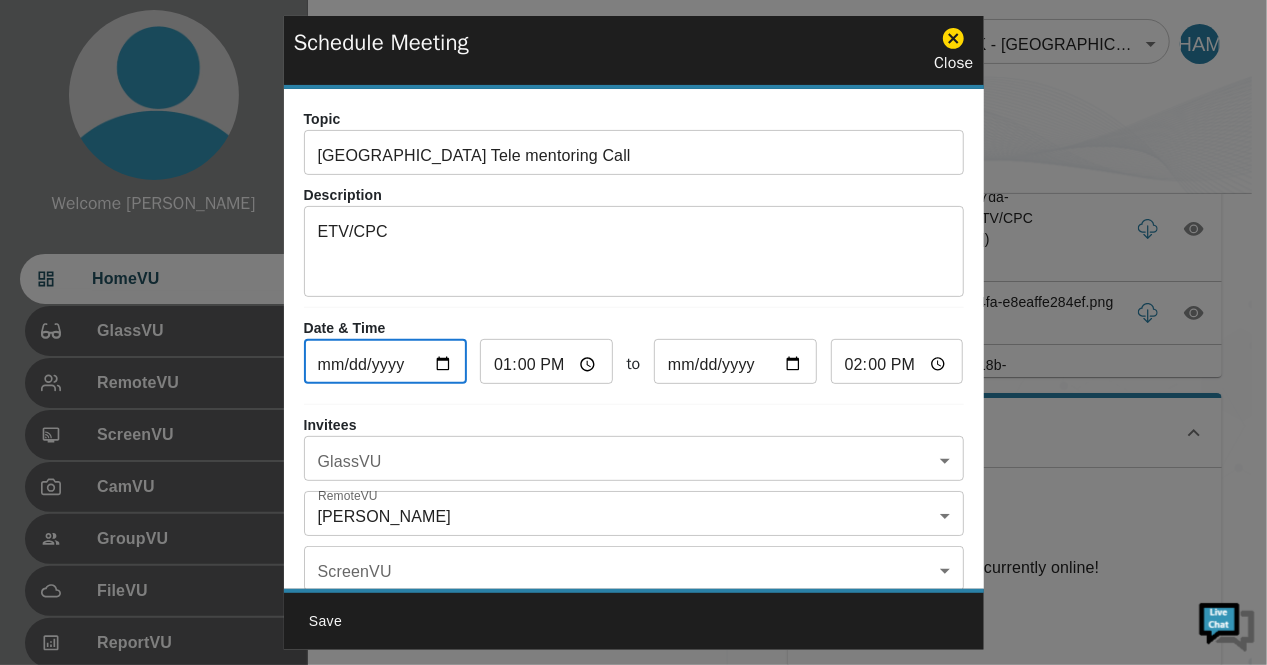 type on "2025-07-11" 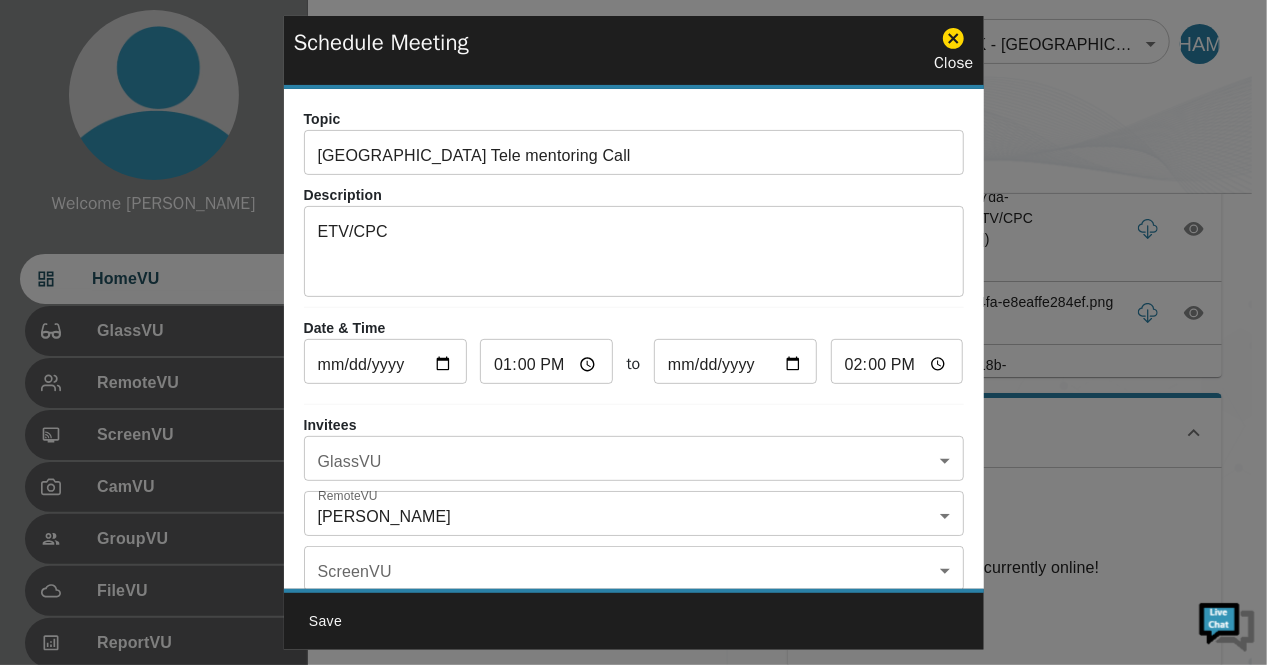 click on "Topic Liberia Tele mentoring Call ​ Description ETV/CPC x ​ Date & Time 2025-07-11 ​ 13:00 ​ to 2025-07-11 ​ 14:00 ​ Invitees GlassVU ​ GlassVU RemoteVU Harriet Ayaro Mulondo Harriet Ayaro Mulondo RemoteVU ScreenVU ​ ScreenVU CamVU ​ CamVU" at bounding box center [634, 339] 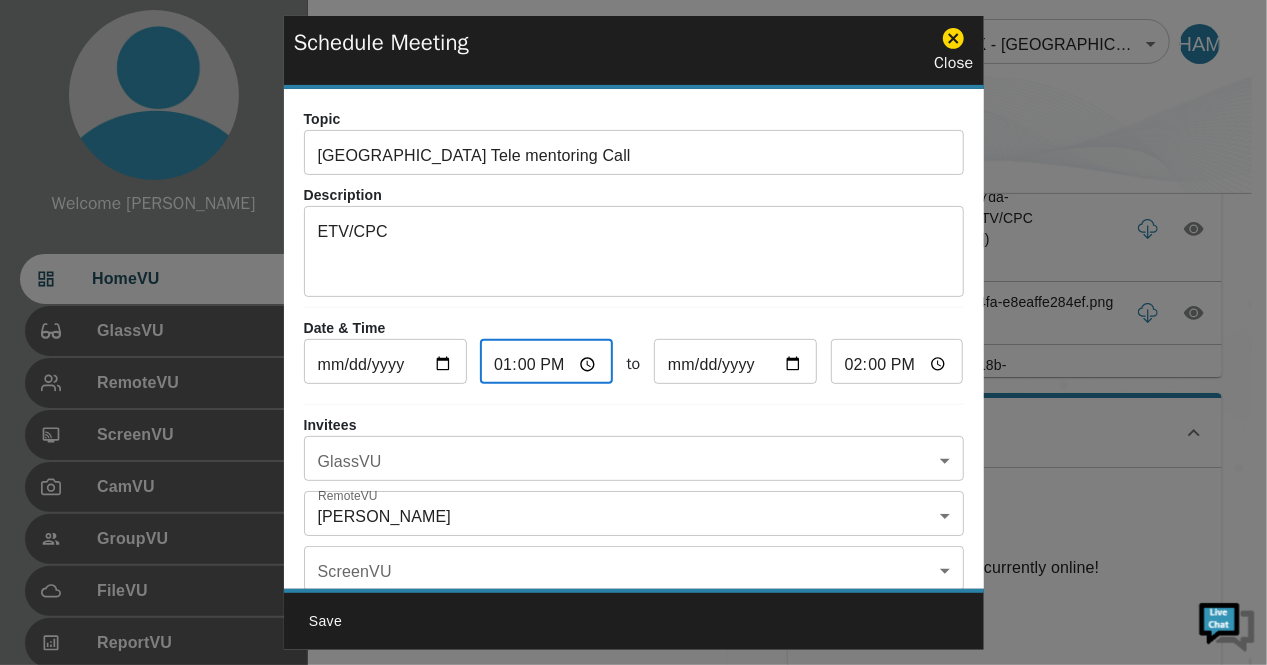 click on "13:00" at bounding box center (546, 364) 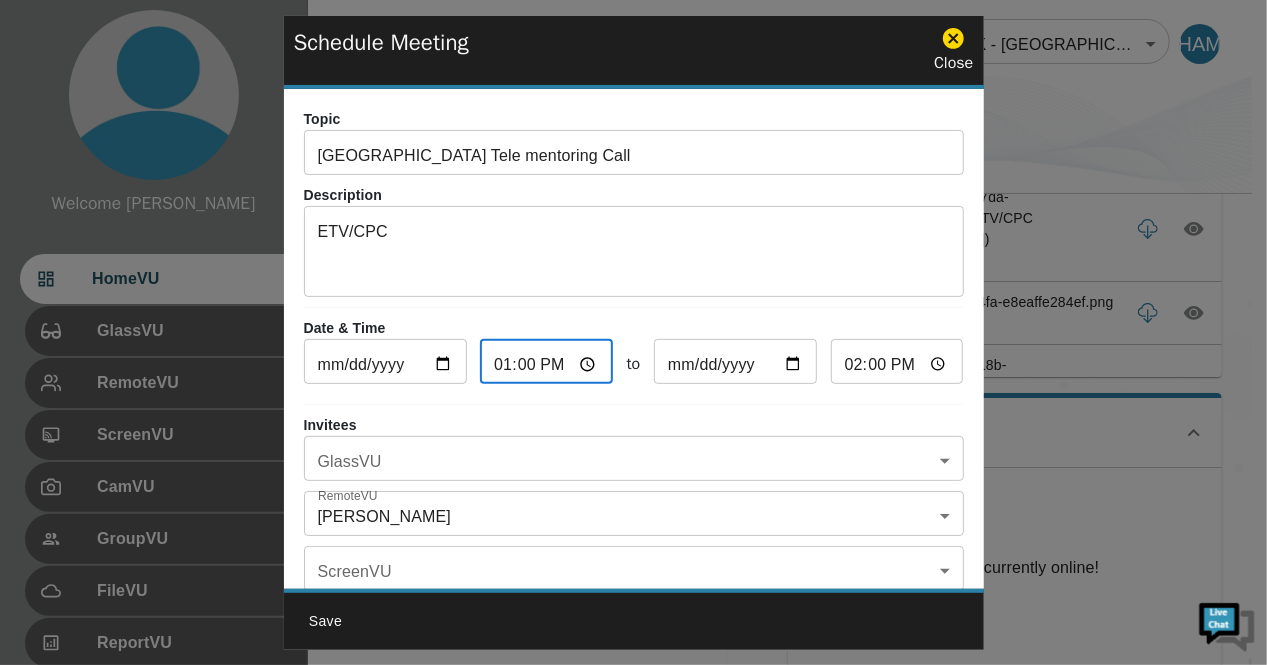 type on "13:05" 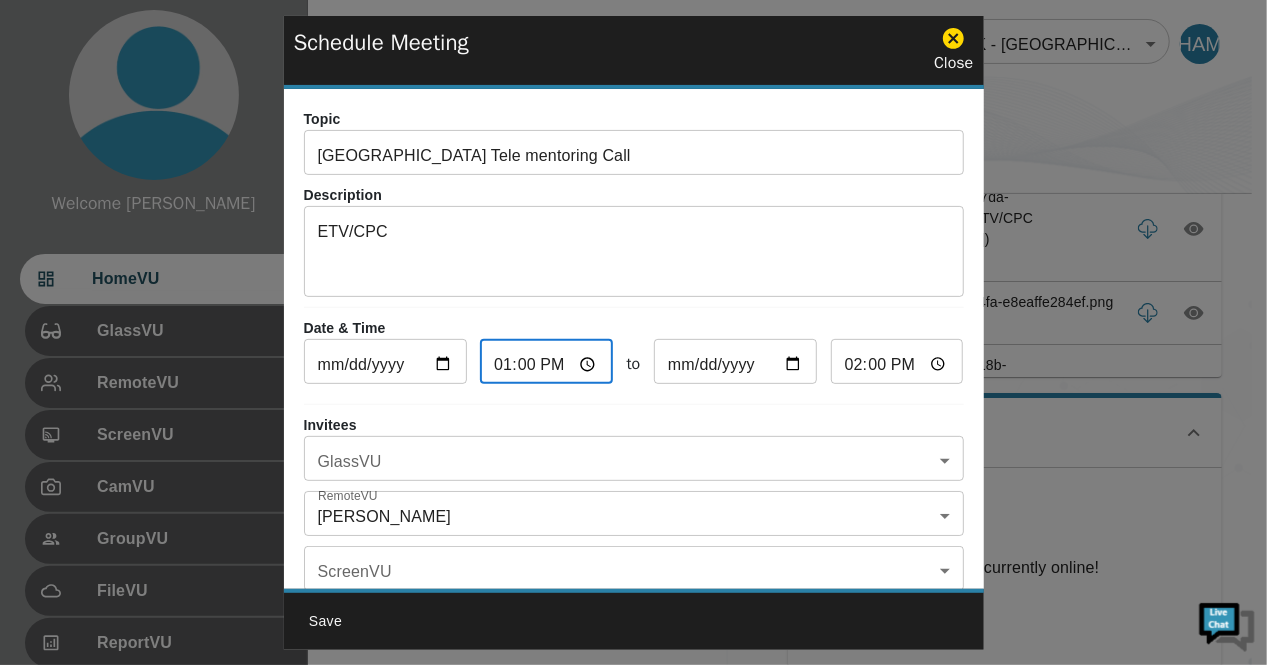 type on "14:05" 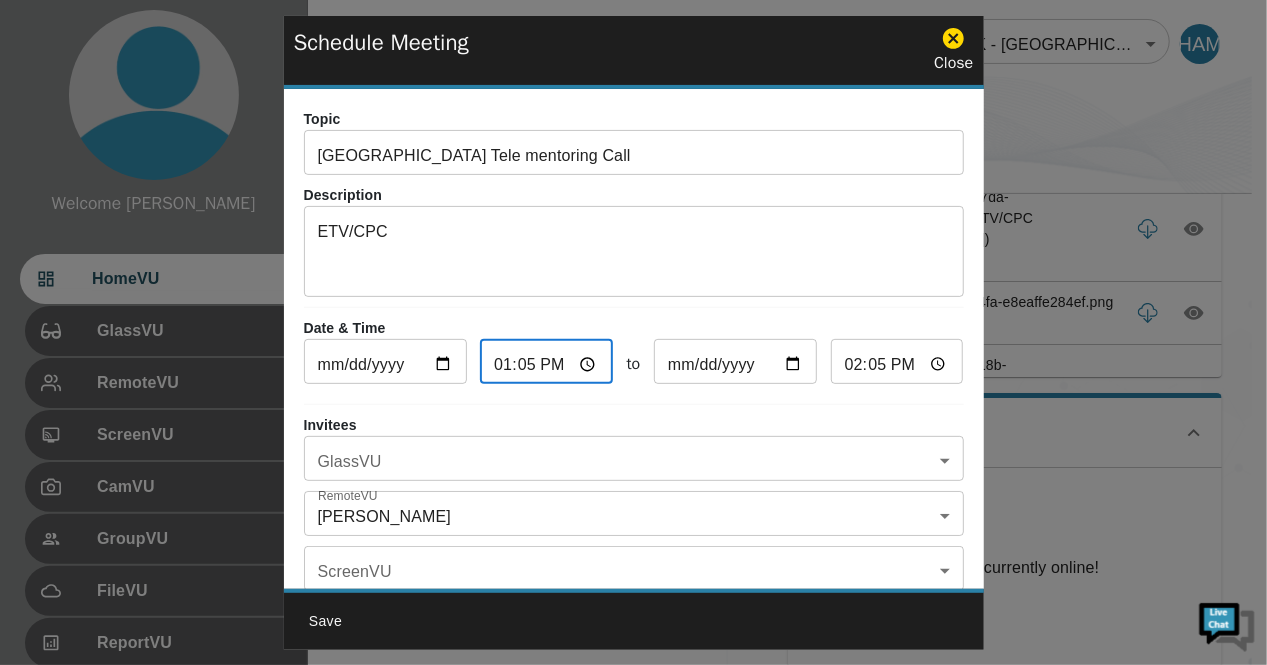 type on "01:05" 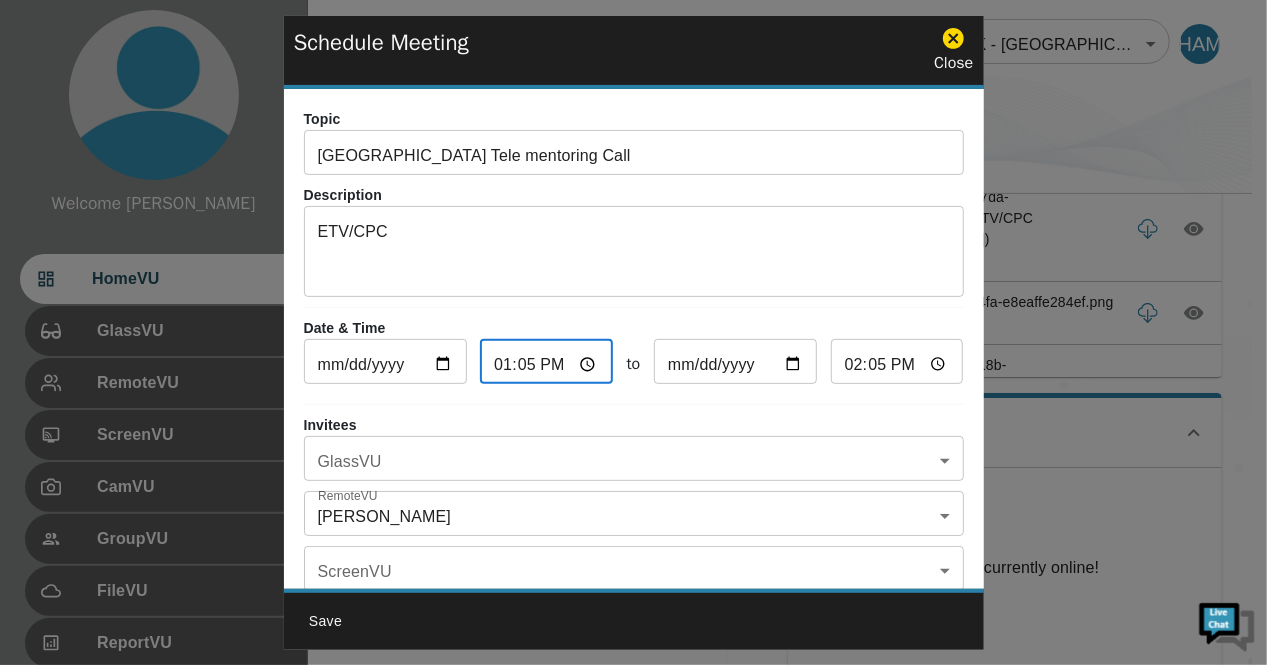 type on "02:05" 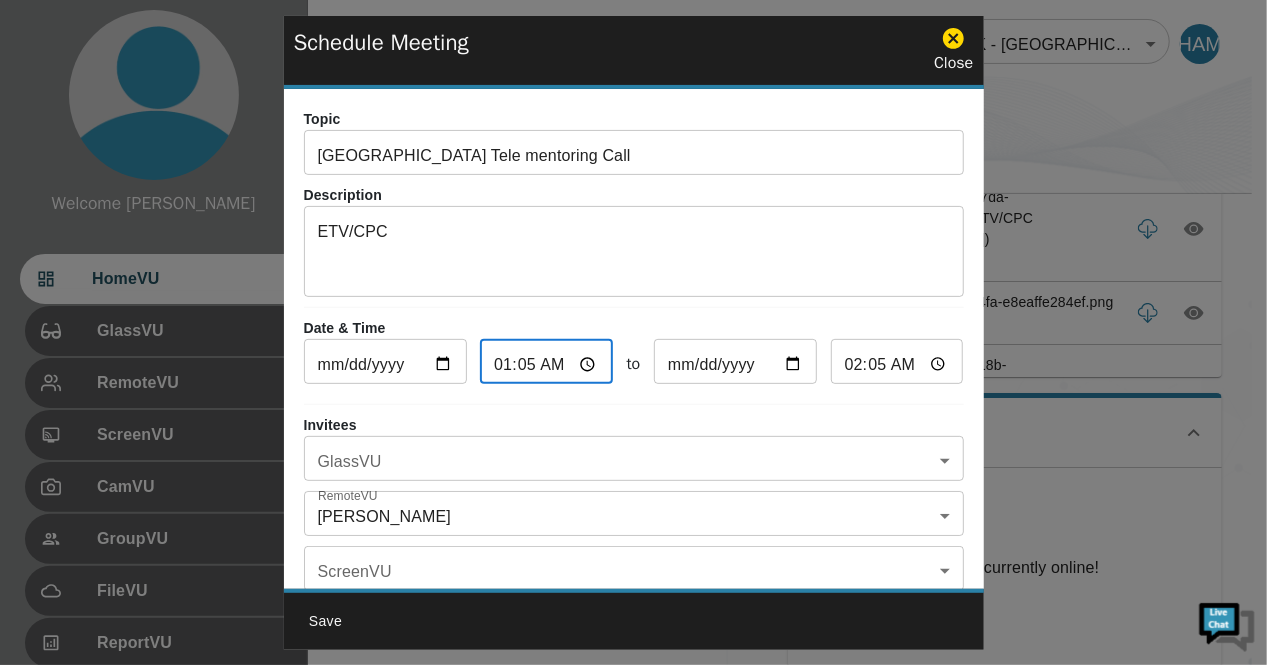 type on "06:05" 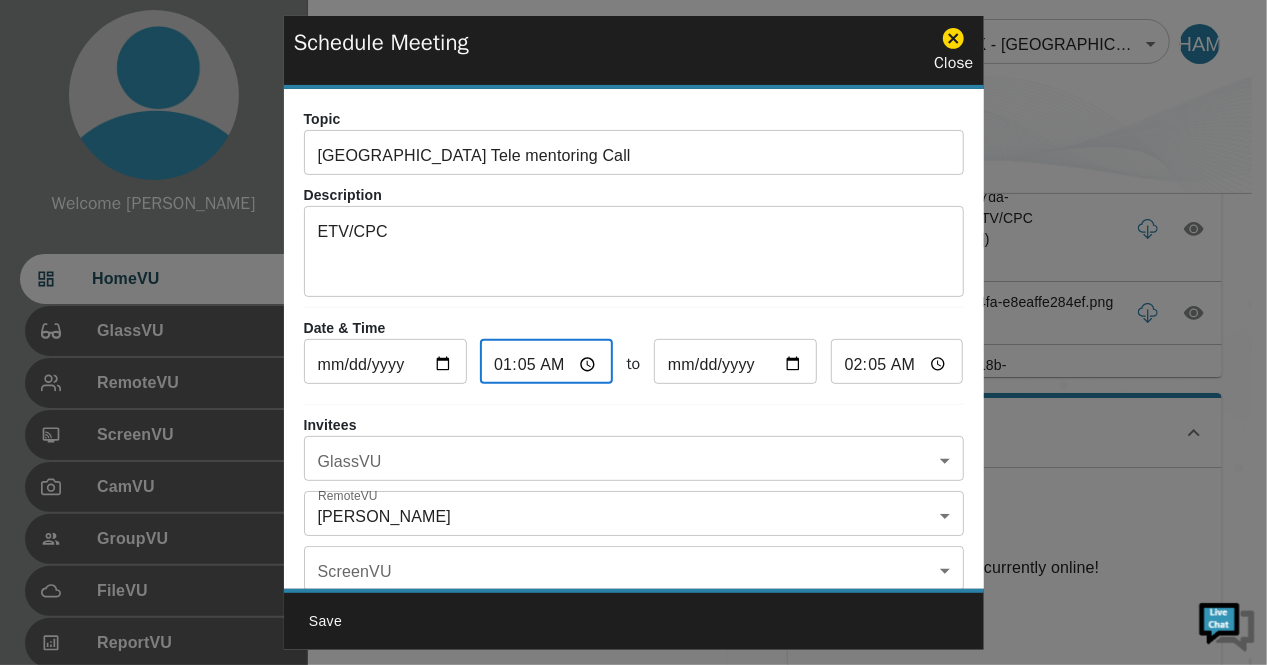 type on "07:05" 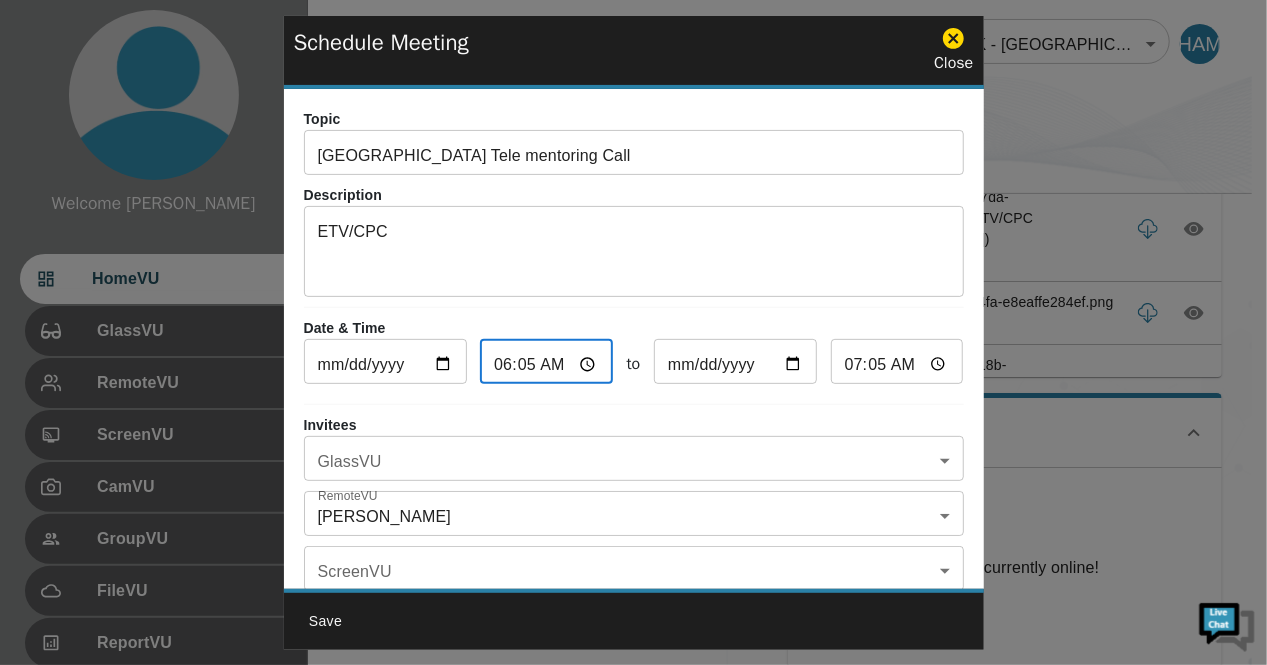 click on "06:05" at bounding box center (546, 364) 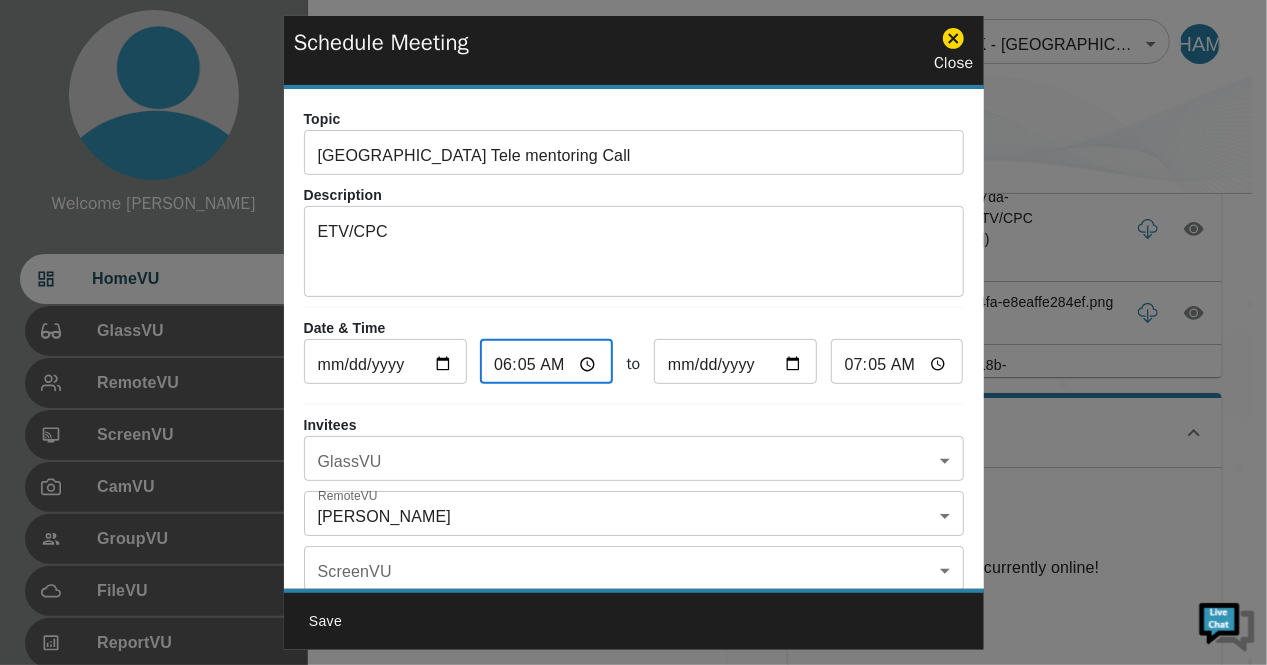 type on "06:03" 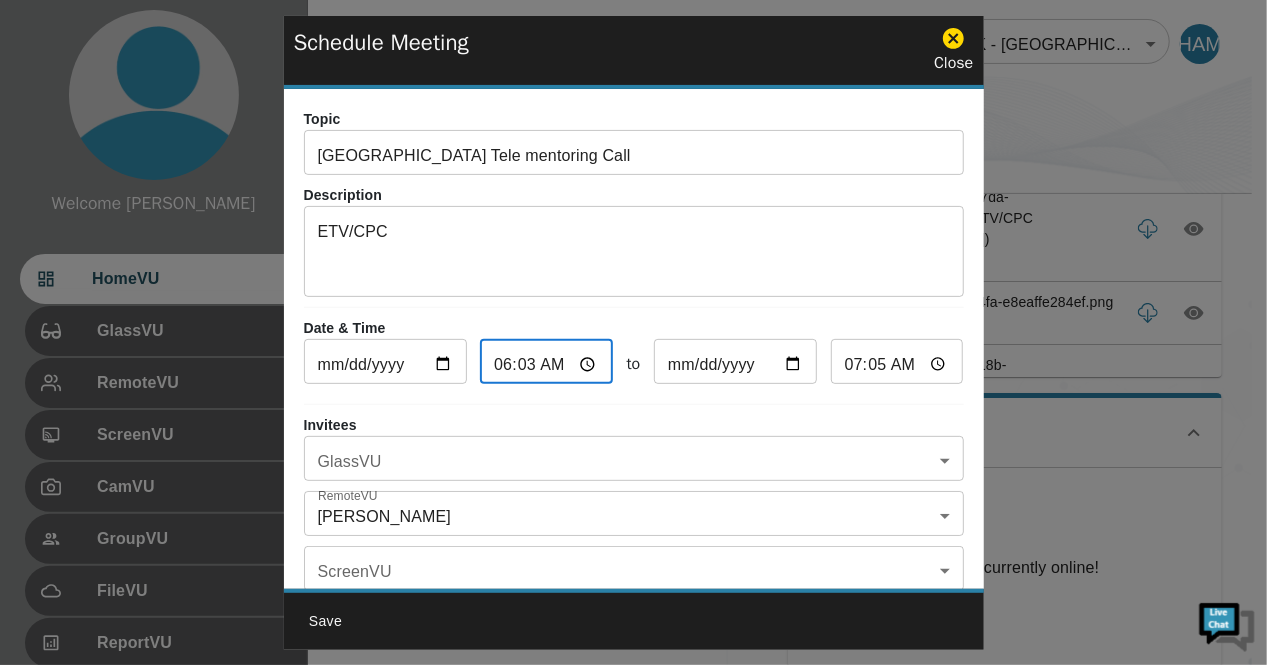 type on "07:03" 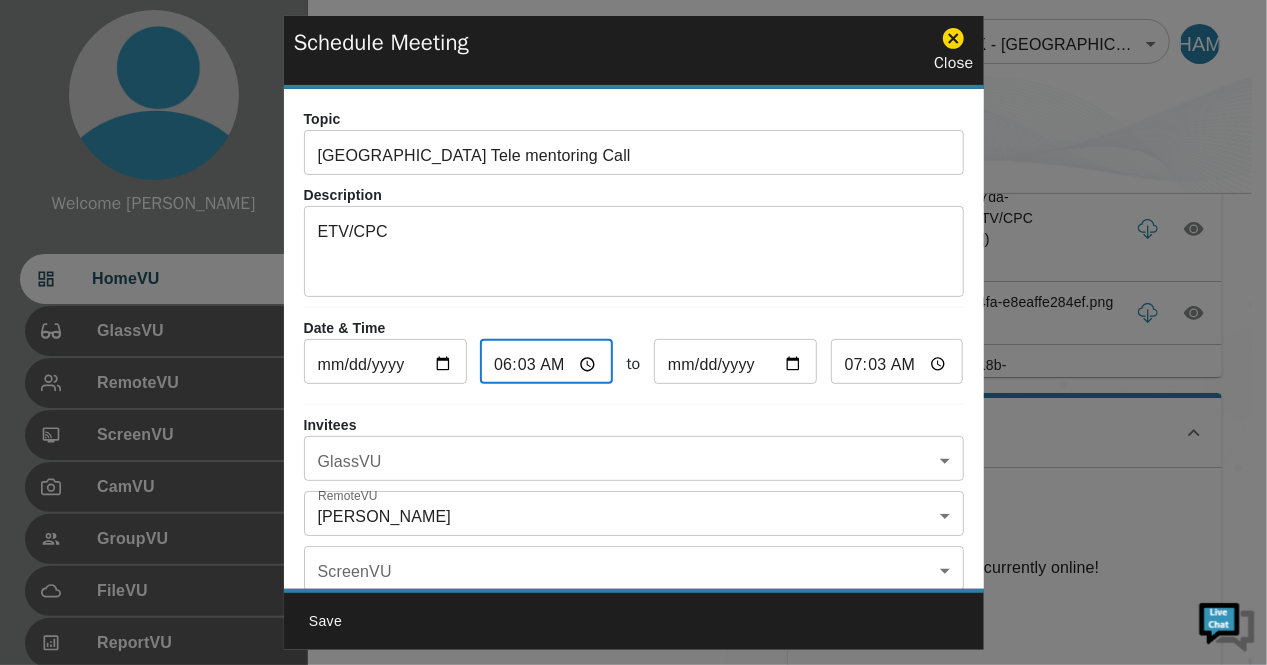 type on "06:30" 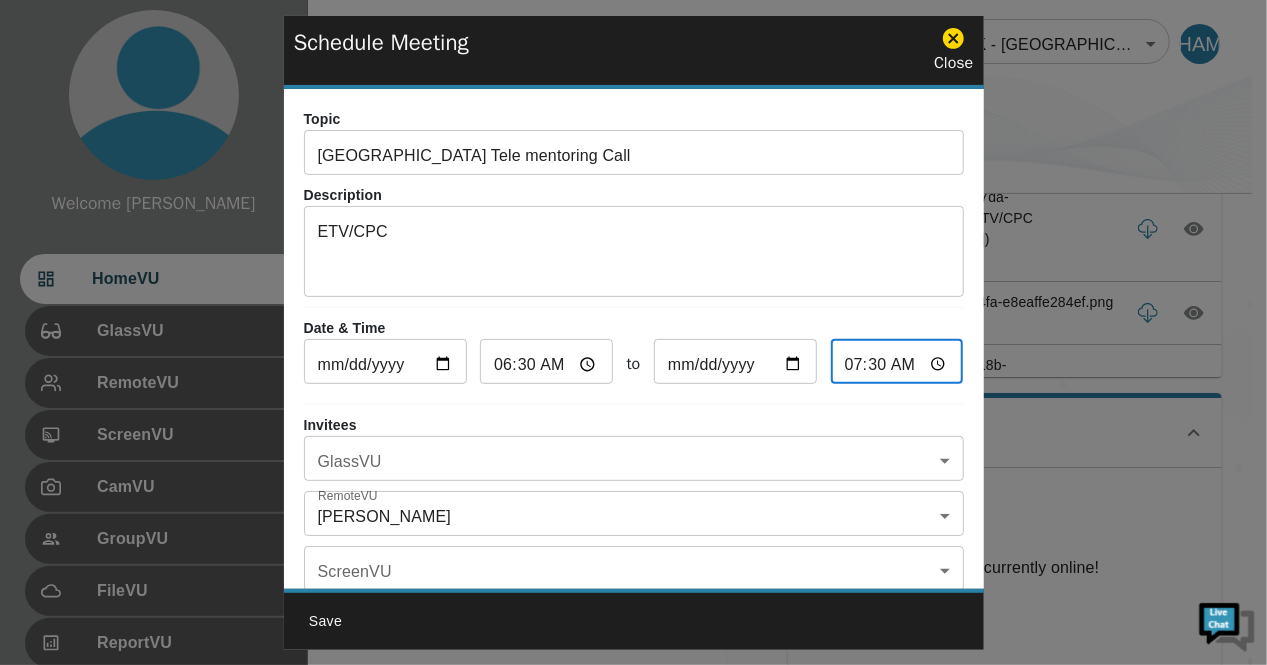 click on "07:30" at bounding box center [897, 364] 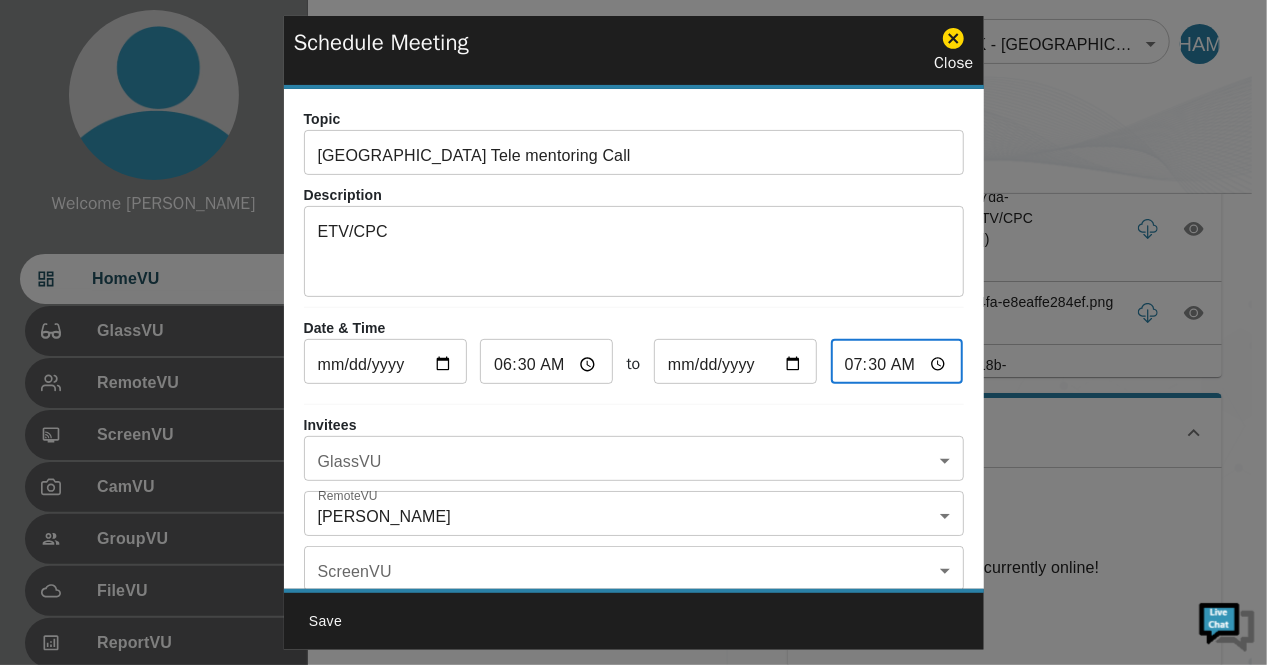 click on "07:30" at bounding box center [897, 364] 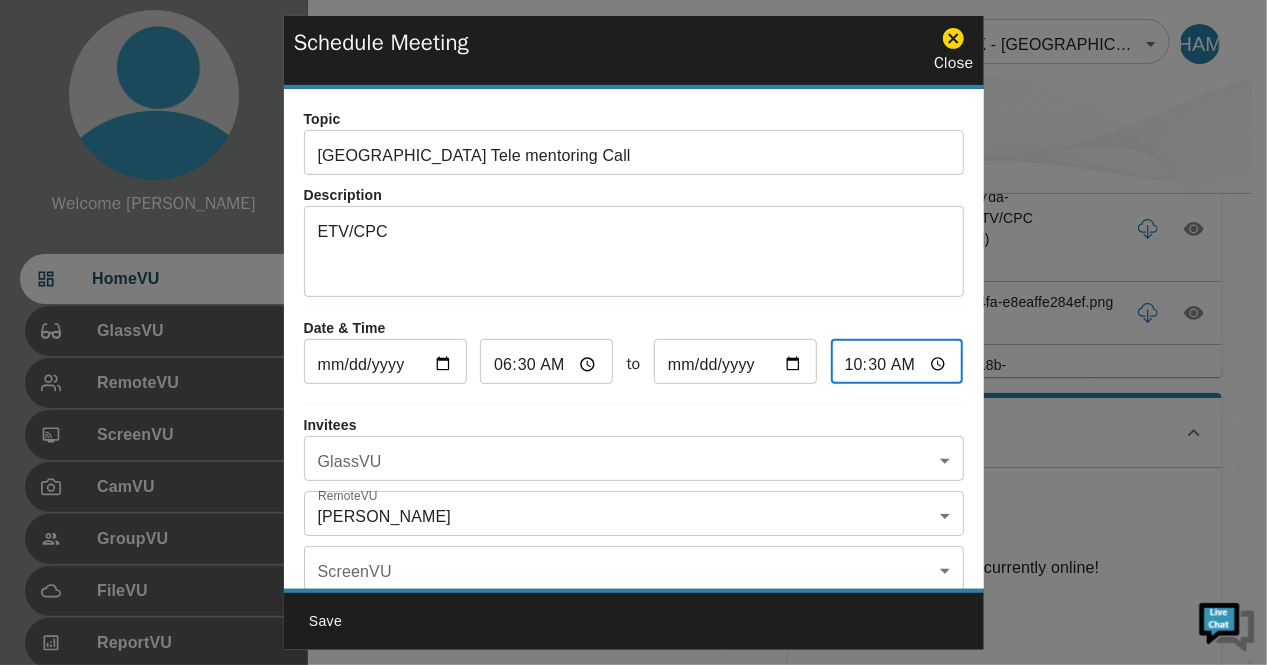 type on "10:30" 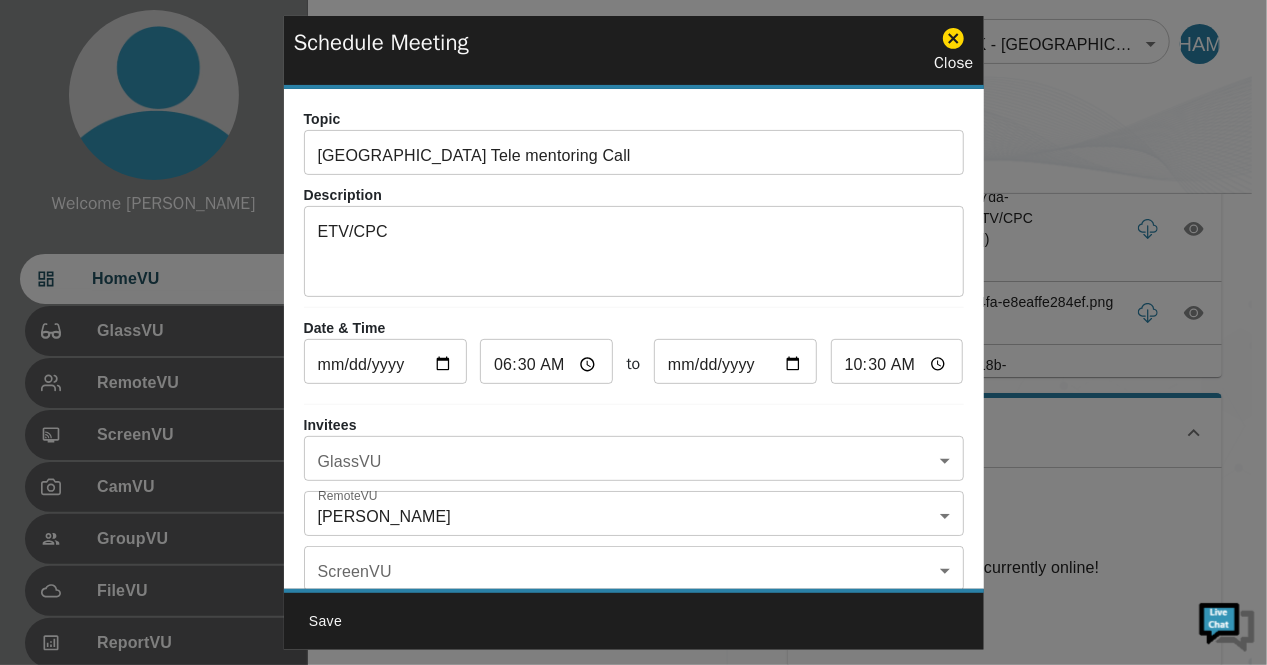 click on "ETV/CPC x ​" at bounding box center [634, 254] 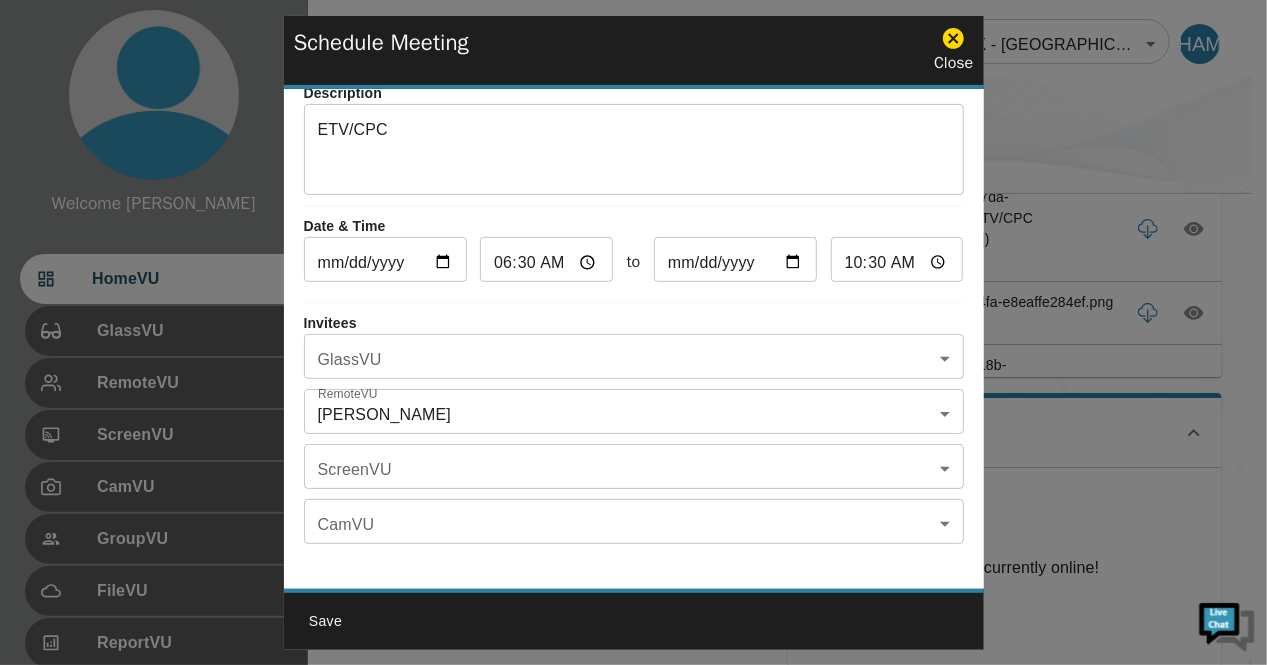 scroll, scrollTop: 114, scrollLeft: 0, axis: vertical 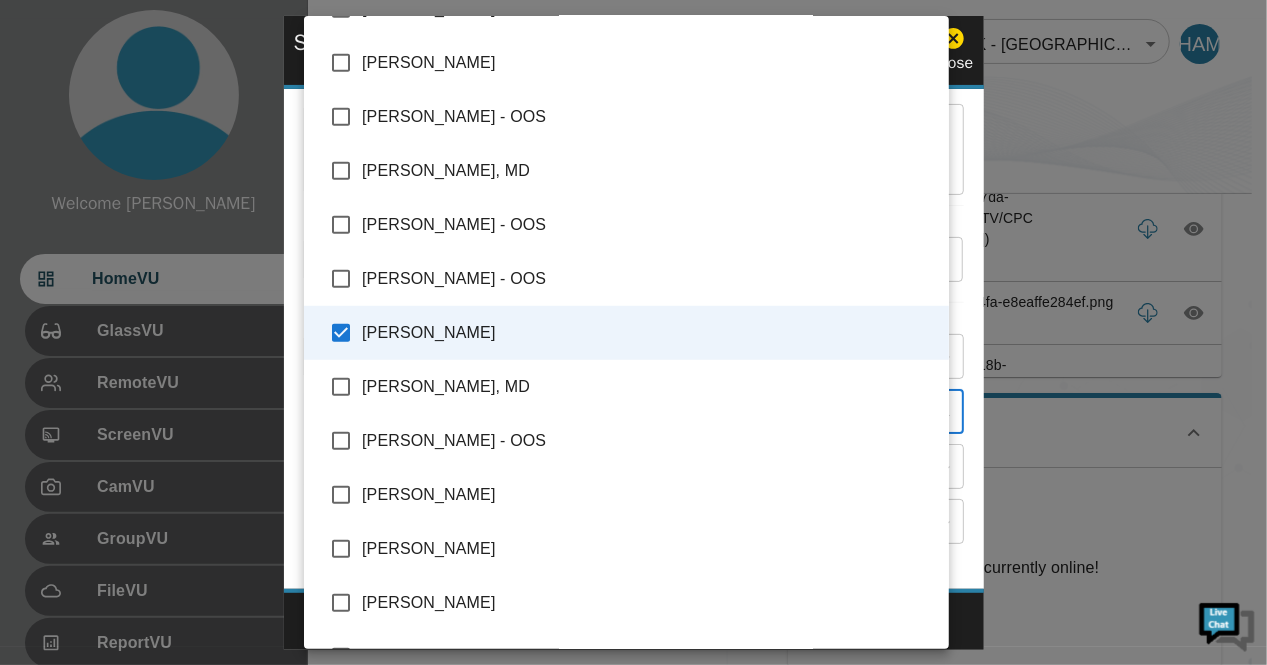 click on "Welcome   Harriet HomeVU GlassVU RemoteVU ScreenVU CamVU GroupVU FileVU ReportVU ChatVU Settings Logout ©  2025   TeleVU Innovation Ltd. All Rights Reserved NK - Liberia 192 ​ HAM Did You Know? Welcome to Gen 3.5 Explore the new features of Gen 3.5 of the iSee software by clicking below Learn More   Your Files and Recordings   45ccb581-33b1-4d9f-97da-1d1a835c6b9e.mp4   (ETV/CPC Liberia) May 30, 2025, 01:05 PM   7d5644f5-95fd-486a-b4fa-e8eaffe284ef.png   May 30, 2025, 07:45 AM   f0fb0b95-9aee-4199-818b-72a9e73cf278.mp4   May 30, 2025, 06:56 AM   33e0f06f-d817-4acf-9ded-9bc8c633e018.mp4   May 20, 2025, 06:03 AM   6eee7205-1fee-4e26-ae68-d9a2f3001db6.mp4   May 15, 2025, 01:07 PM   ae360280-294a-4225-9ad6-a5a1e9dc8a0f.mp4   May 14, 2025, 01:05 PM   9b86c399-d114-488e-8de4-18b5ae17d2a9.mp4   May 14, 2025, 01:01 PM Upcoming Calls Schedule Liberia Telementoring Call Tuesday, May 20, 2025 at 06:00 AM Call Ended Description Invitees GlassVU No GlassVU users were invited to this meeting! RemoteVU Jacob Lepard, MD :" at bounding box center (633, 413) 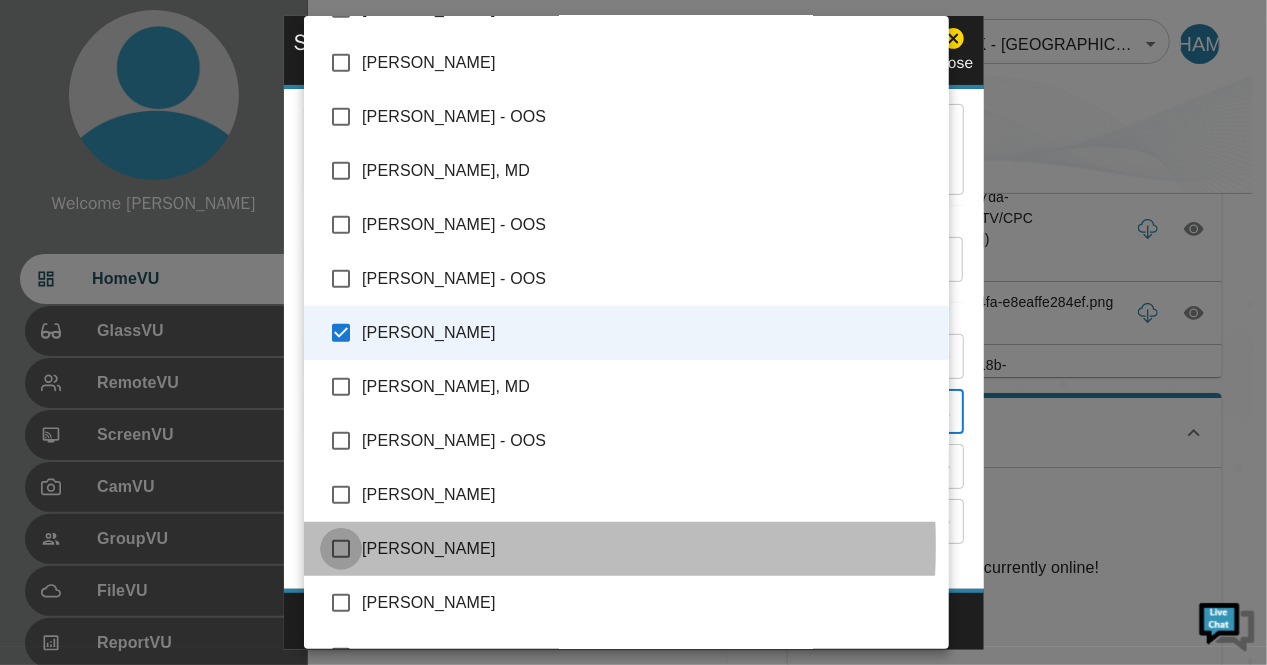 click at bounding box center (341, 549) 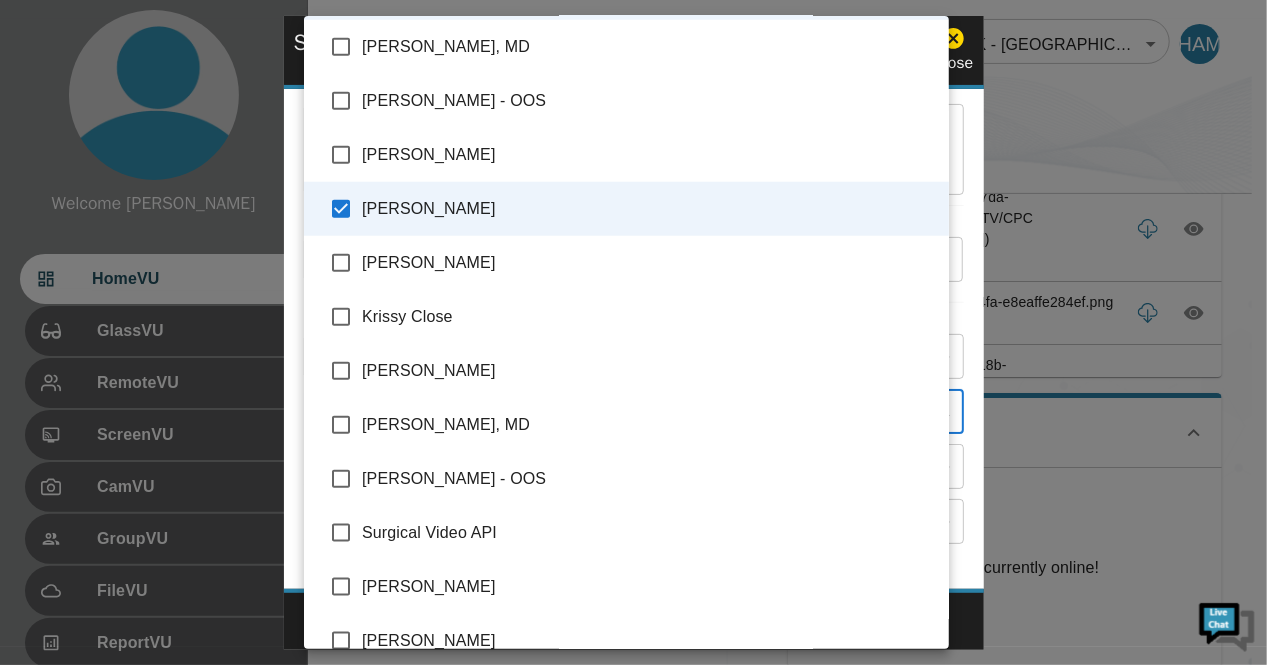 scroll, scrollTop: 926, scrollLeft: 0, axis: vertical 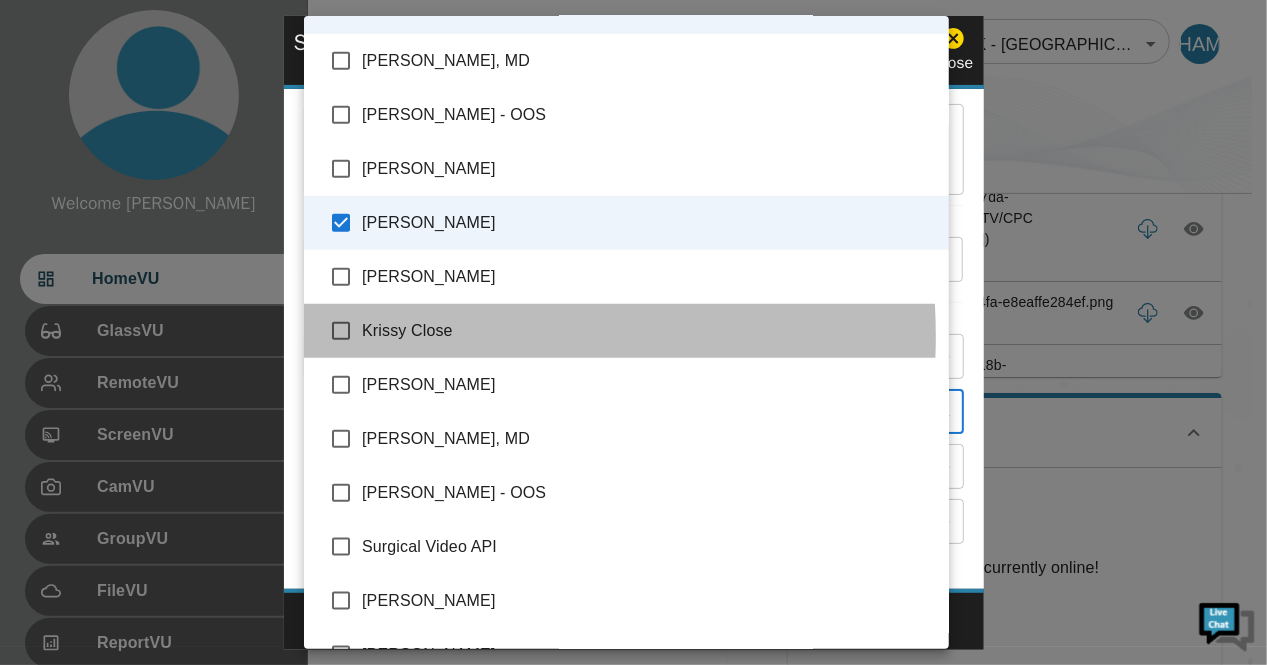 click on "Krissy Close" at bounding box center (647, 331) 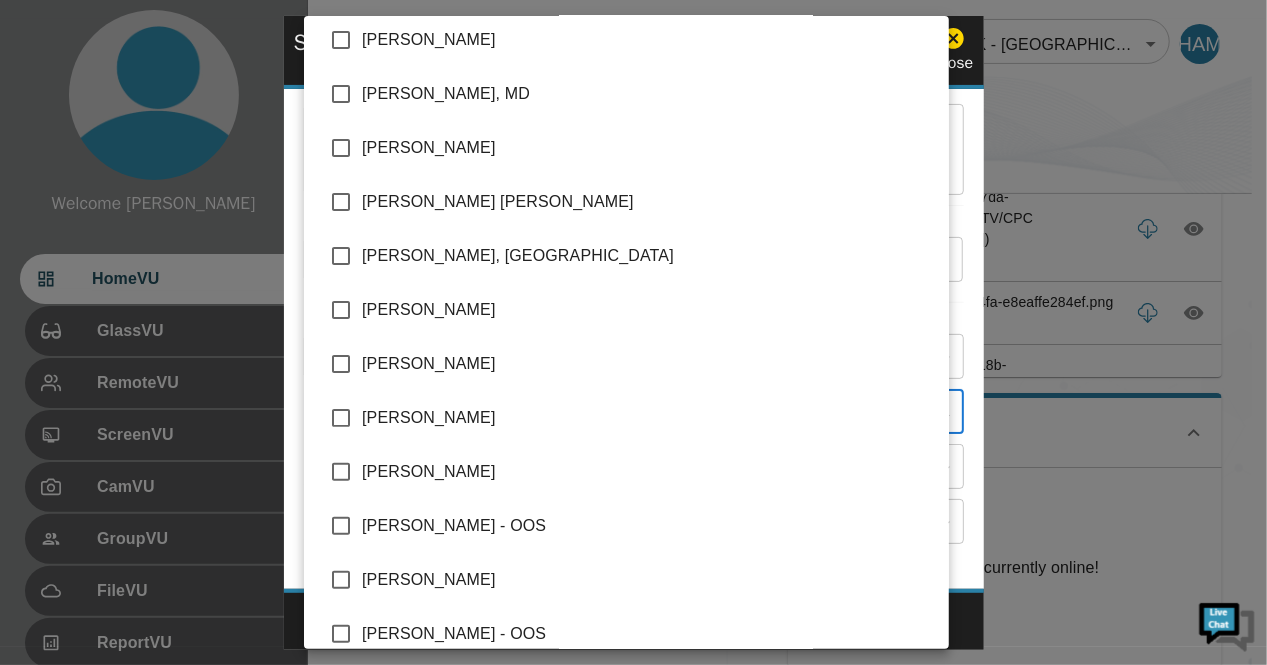 scroll, scrollTop: 0, scrollLeft: 0, axis: both 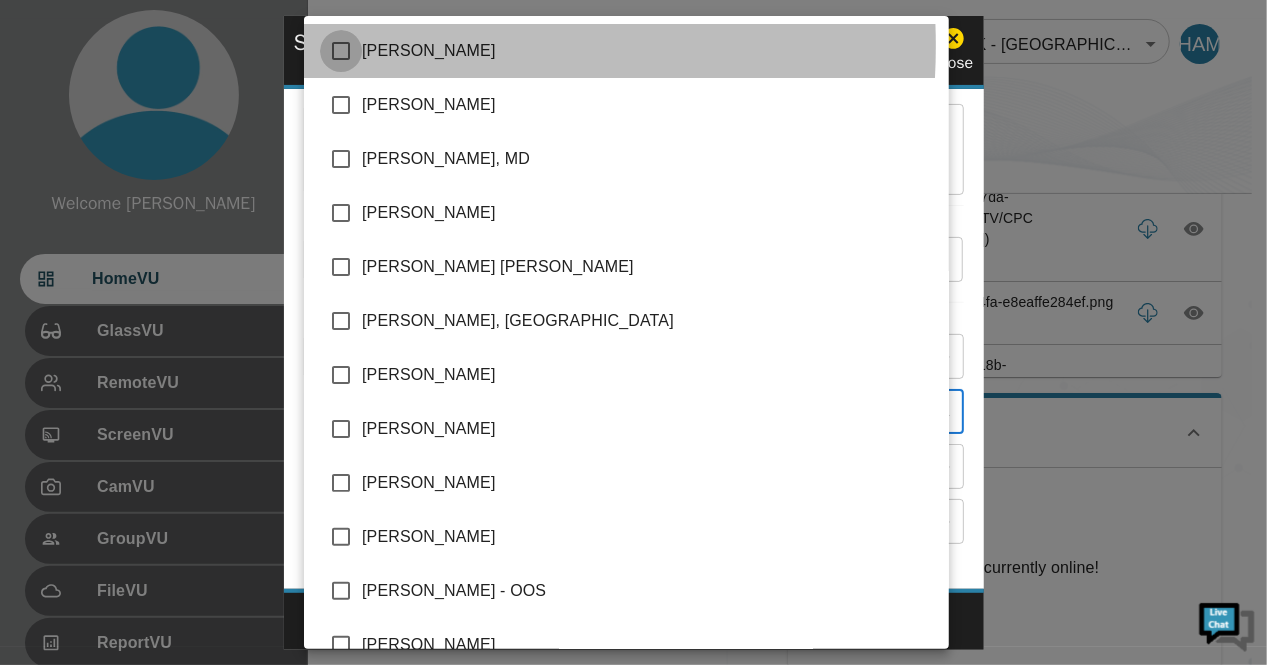 click at bounding box center [341, 51] 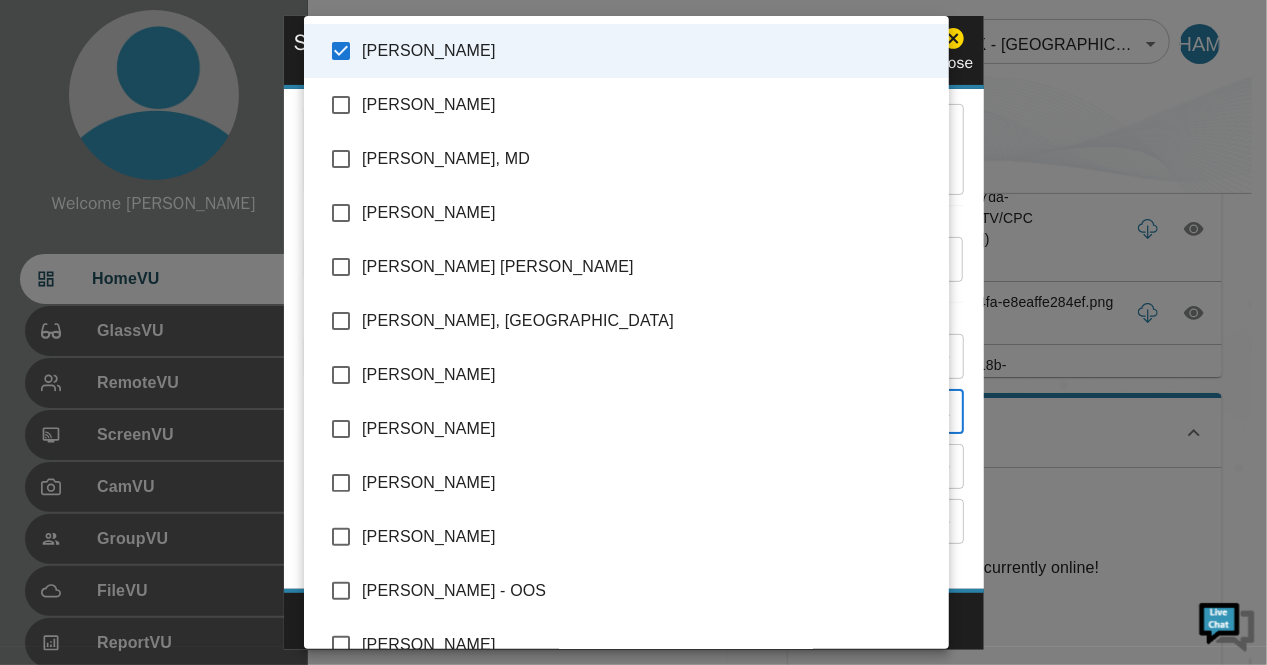 click at bounding box center [633, 332] 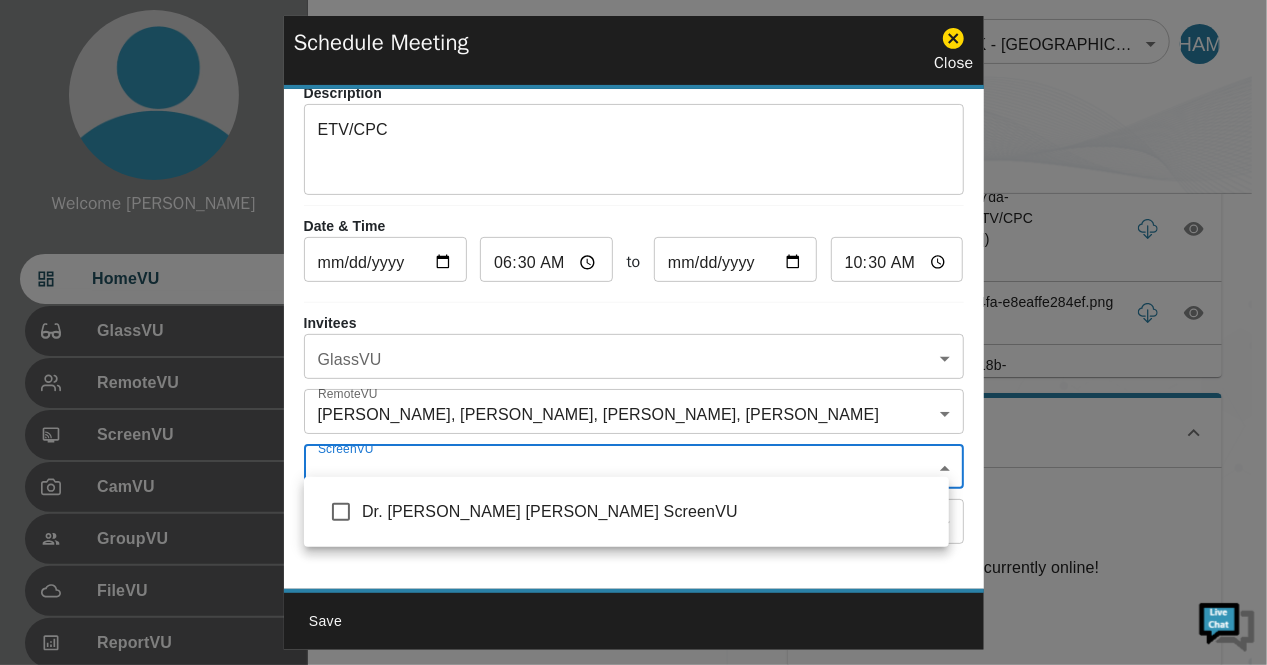 click on "Welcome   Harriet HomeVU GlassVU RemoteVU ScreenVU CamVU GroupVU FileVU ReportVU ChatVU Settings Logout ©  2025   TeleVU Innovation Ltd. All Rights Reserved NK - Liberia 192 ​ HAM Did You Know? Welcome to Gen 3.5 Explore the new features of Gen 3.5 of the iSee software by clicking below Learn More   Your Files and Recordings   45ccb581-33b1-4d9f-97da-1d1a835c6b9e.mp4   (ETV/CPC Liberia) May 30, 2025, 01:05 PM   7d5644f5-95fd-486a-b4fa-e8eaffe284ef.png   May 30, 2025, 07:45 AM   f0fb0b95-9aee-4199-818b-72a9e73cf278.mp4   May 30, 2025, 06:56 AM   33e0f06f-d817-4acf-9ded-9bc8c633e018.mp4   May 20, 2025, 06:03 AM   6eee7205-1fee-4e26-ae68-d9a2f3001db6.mp4   May 15, 2025, 01:07 PM   ae360280-294a-4225-9ad6-a5a1e9dc8a0f.mp4   May 14, 2025, 01:05 PM   9b86c399-d114-488e-8de4-18b5ae17d2a9.mp4   May 14, 2025, 01:01 PM Upcoming Calls Schedule Liberia Telementoring Call Tuesday, May 20, 2025 at 06:00 AM Call Ended Description Invitees GlassVU No GlassVU users were invited to this meeting! RemoteVU Jacob Lepard, MD :" at bounding box center [633, 413] 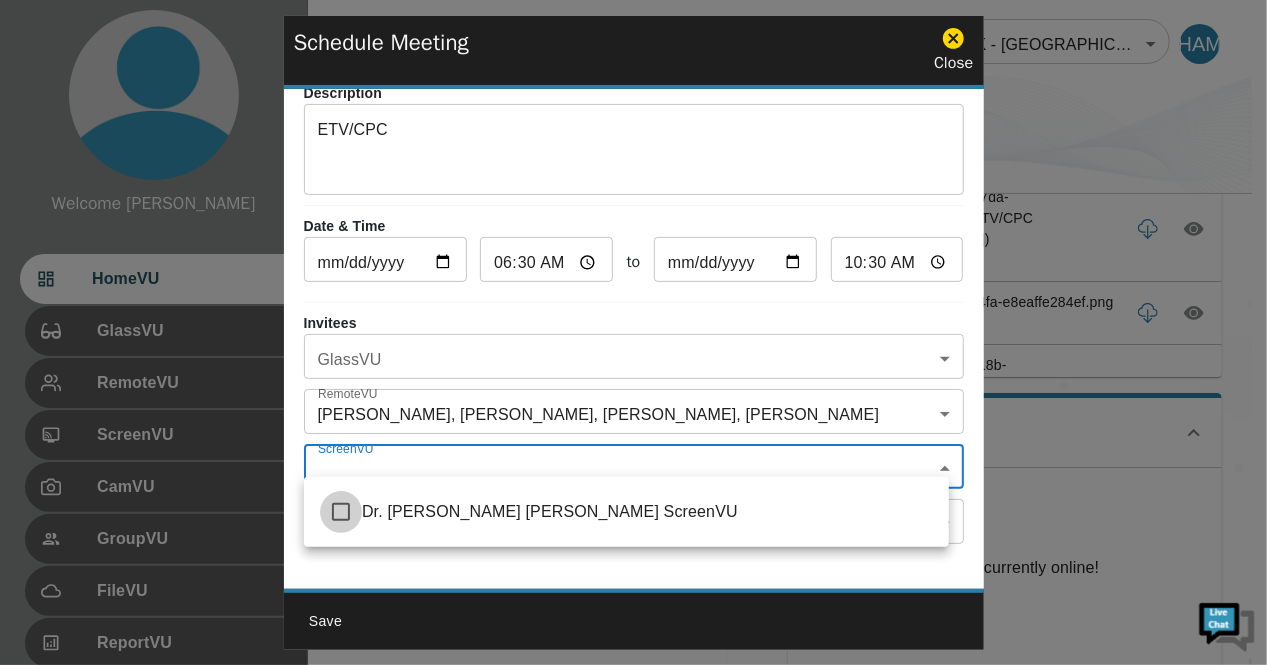 click at bounding box center [341, 512] 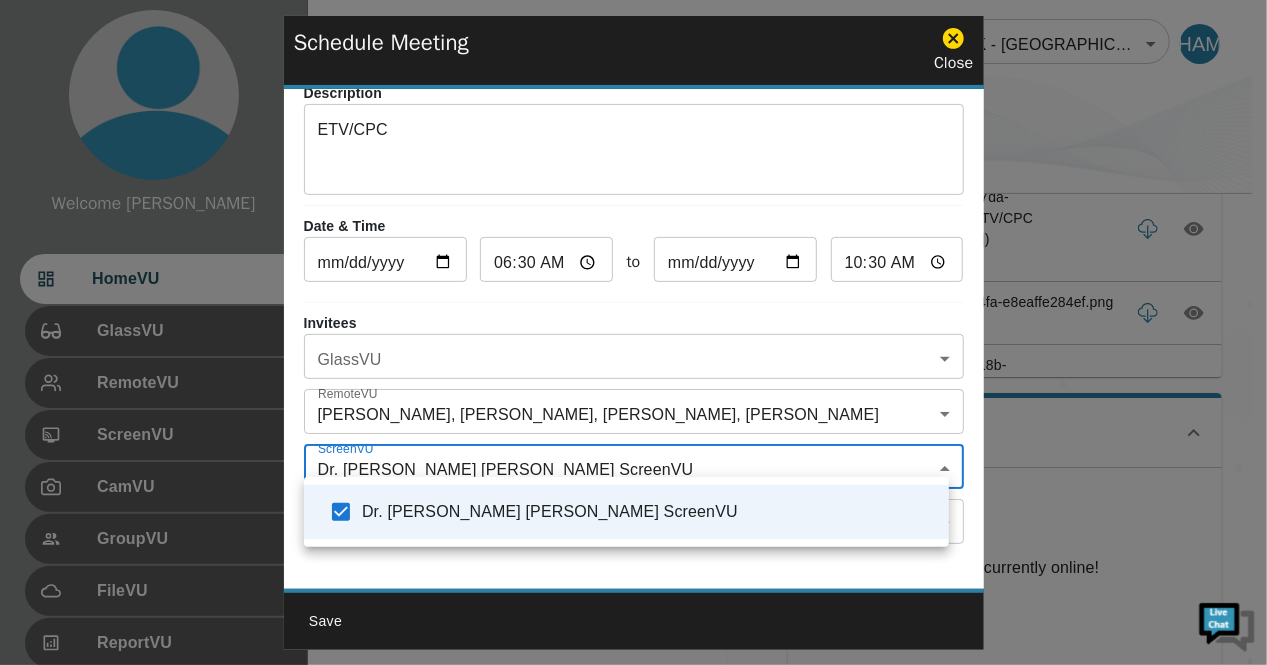 click at bounding box center [633, 332] 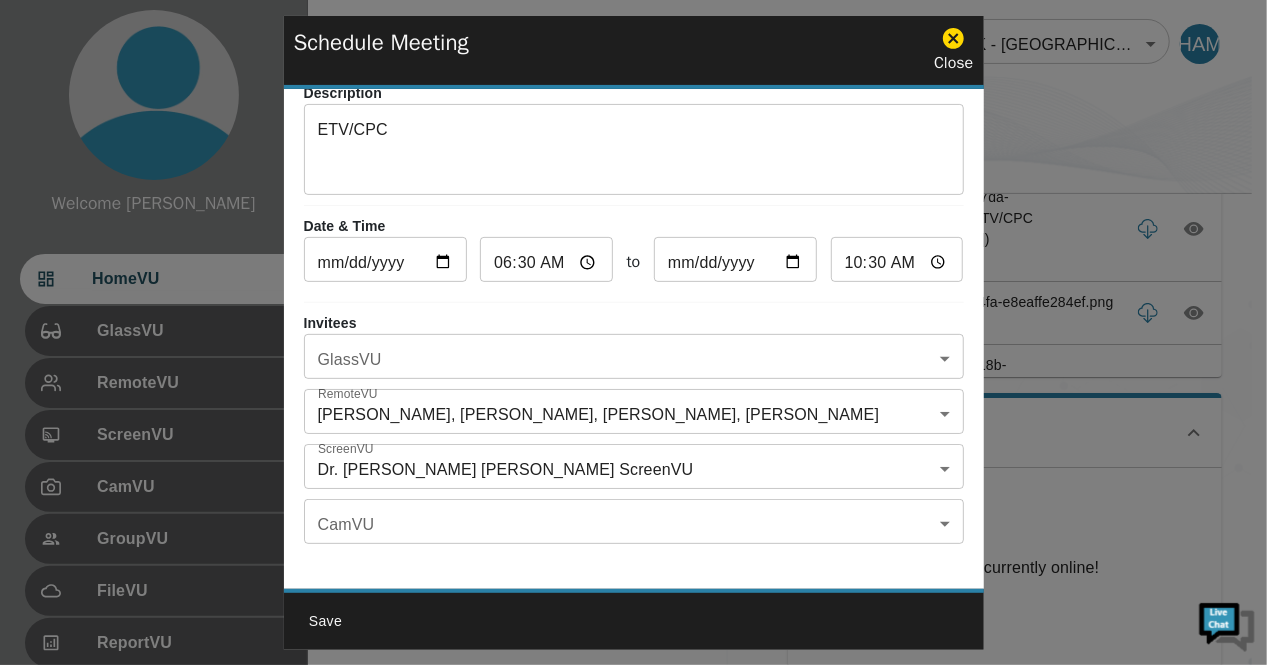 scroll, scrollTop: 116, scrollLeft: 0, axis: vertical 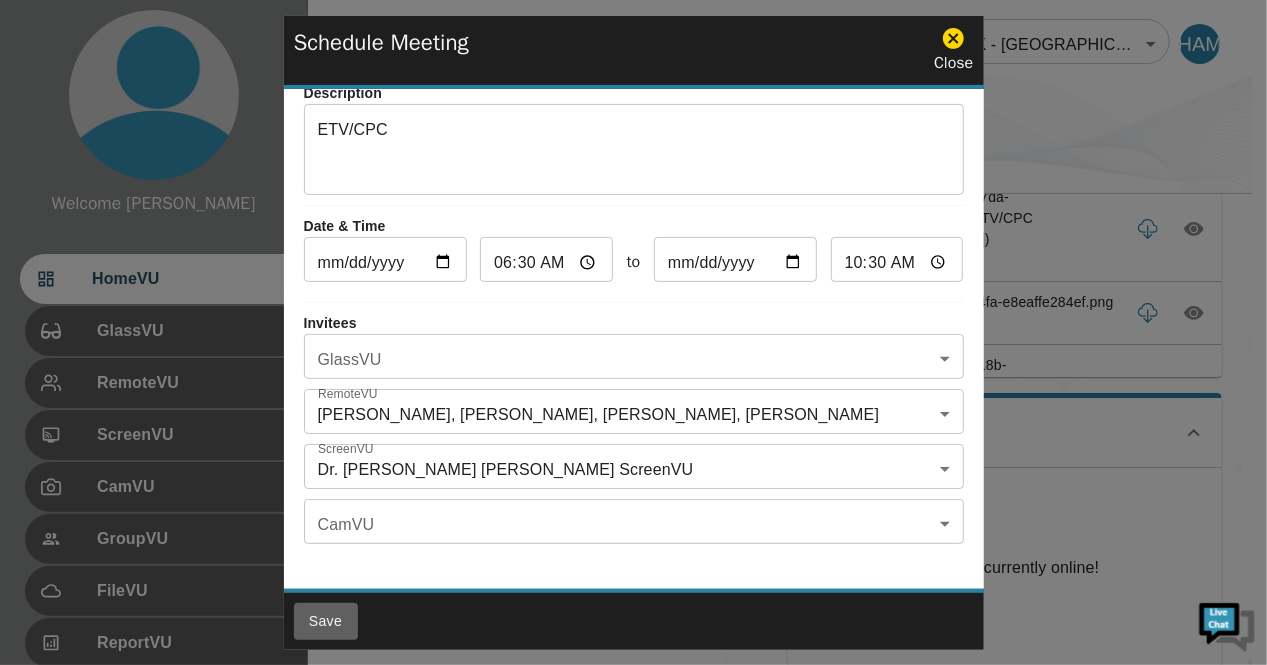 click on "Save" at bounding box center [326, 621] 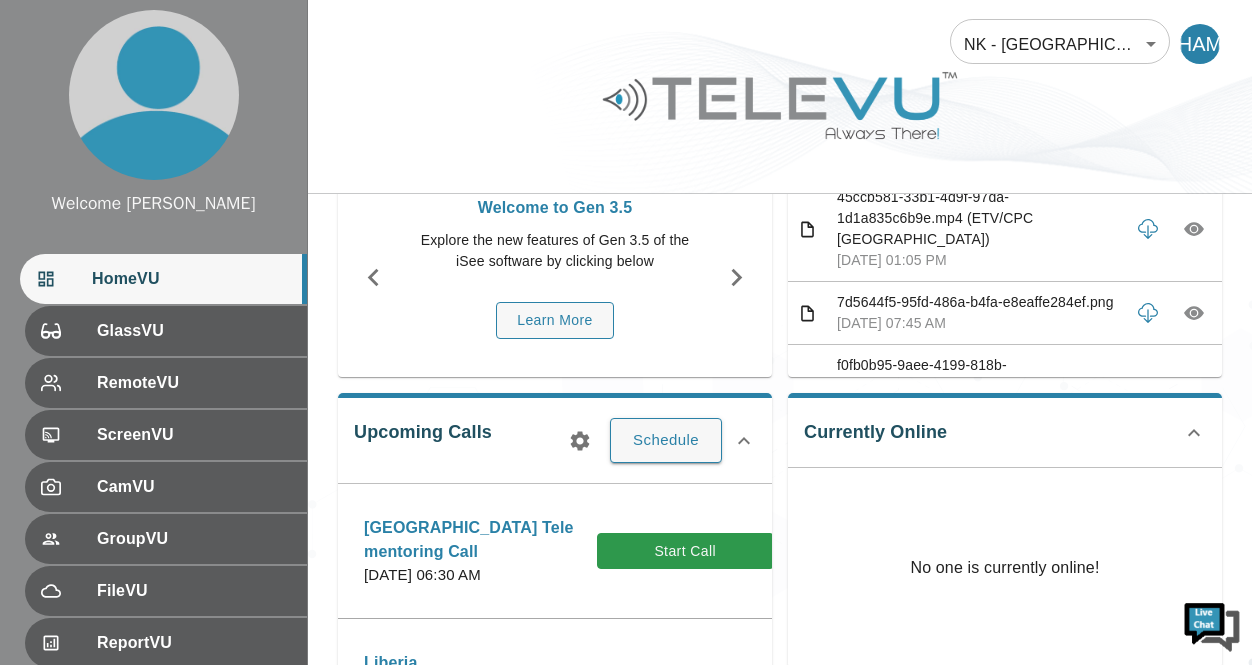 click 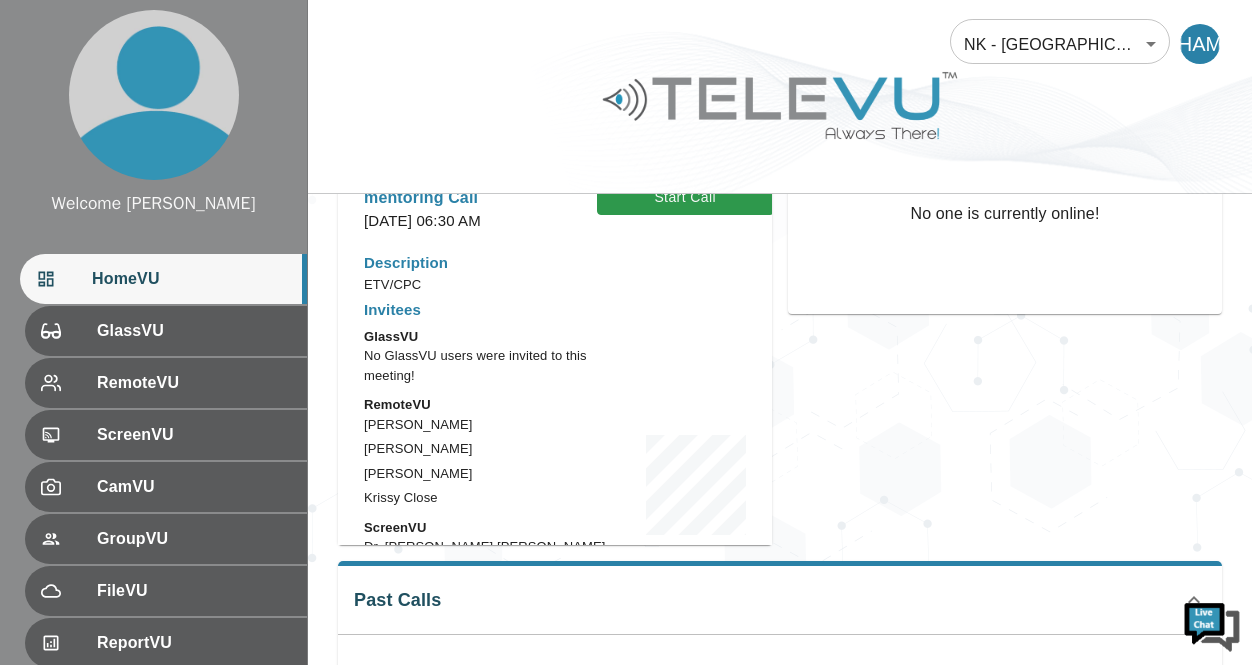 scroll, scrollTop: 484, scrollLeft: 0, axis: vertical 